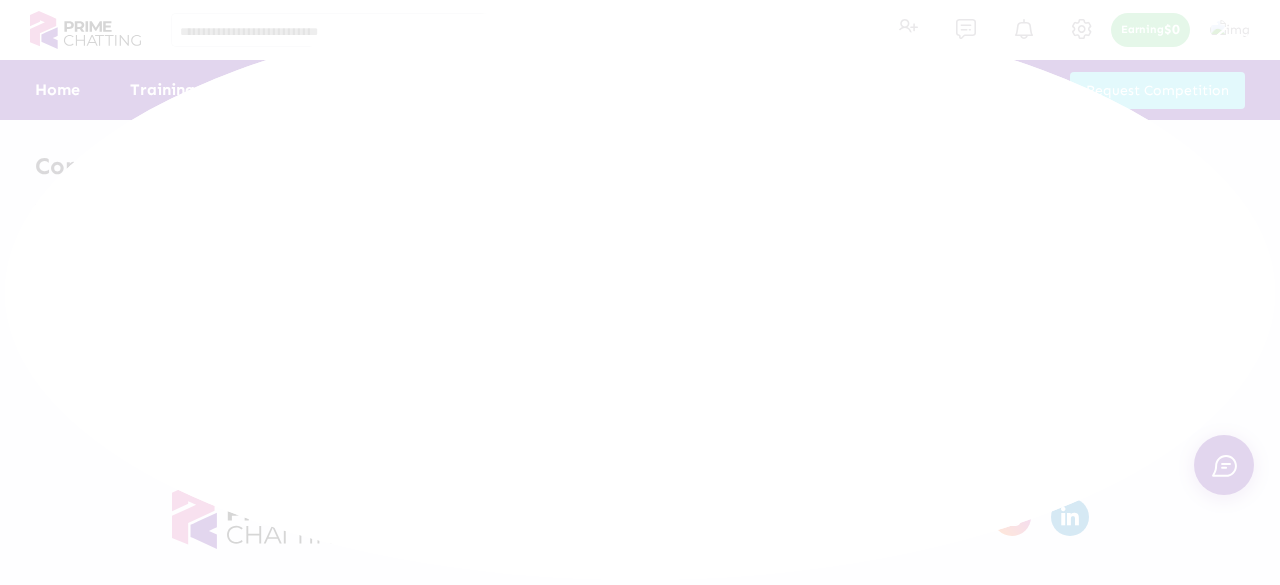 scroll, scrollTop: 0, scrollLeft: 0, axis: both 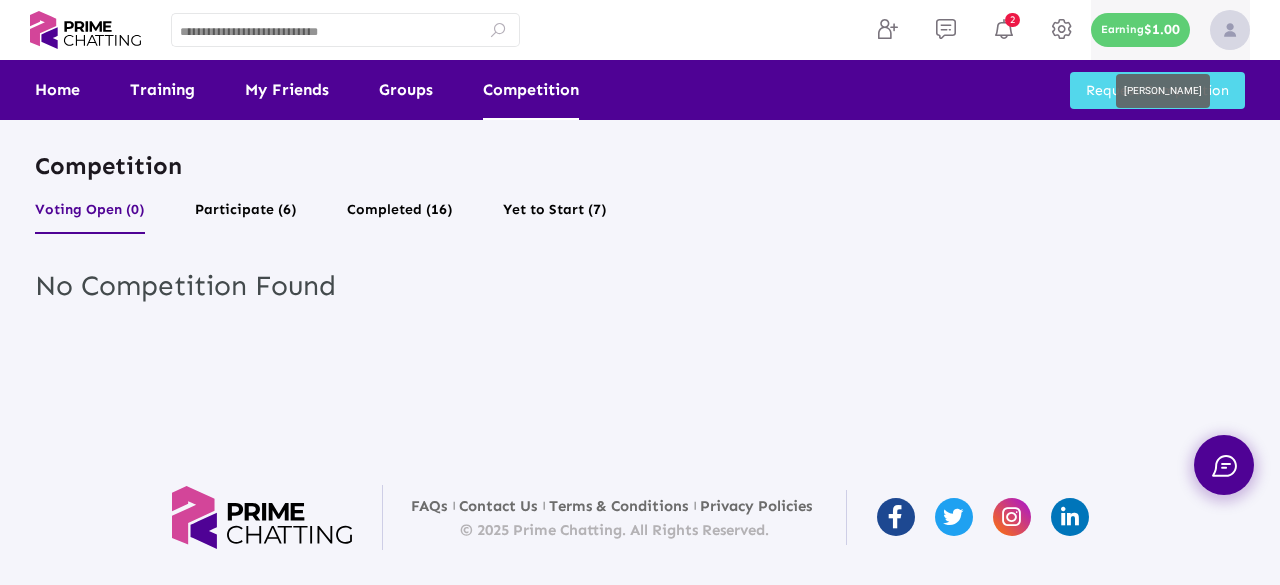 click on "Earning" at bounding box center (1122, 30) 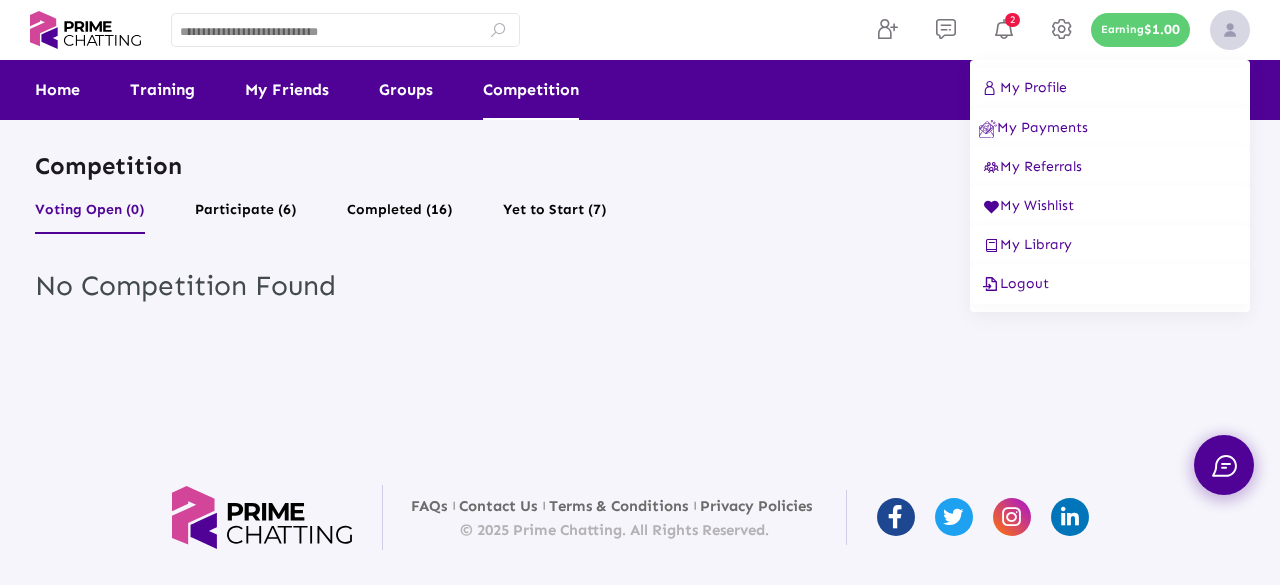 click on "My Payments" at bounding box center (1033, 127) 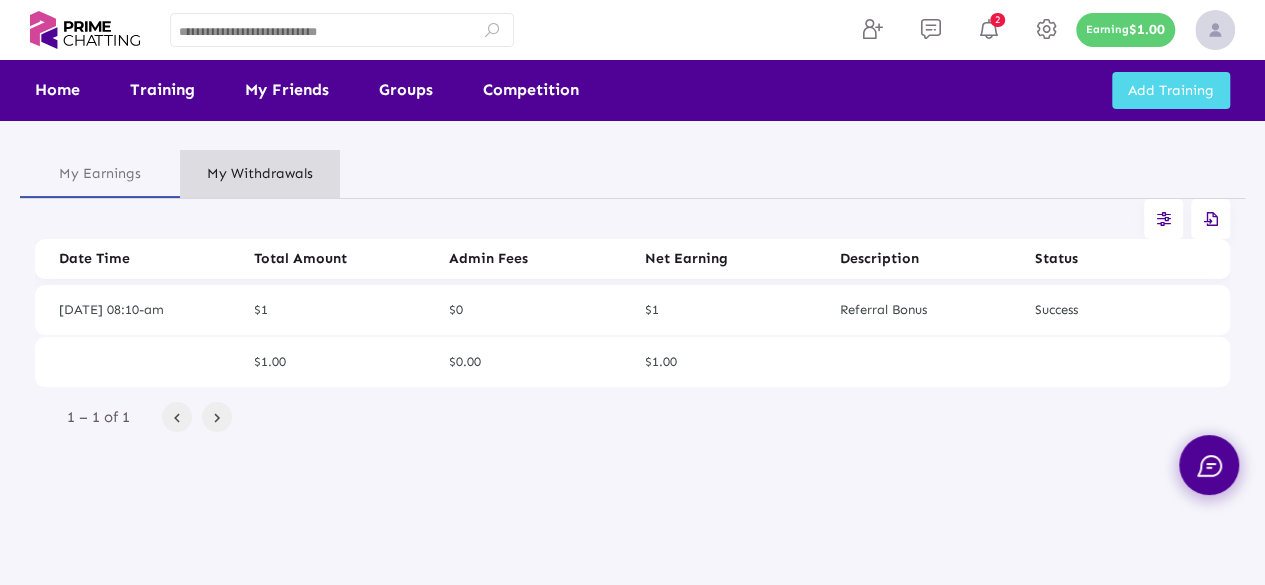 click on "My Withdrawals" at bounding box center (260, 174) 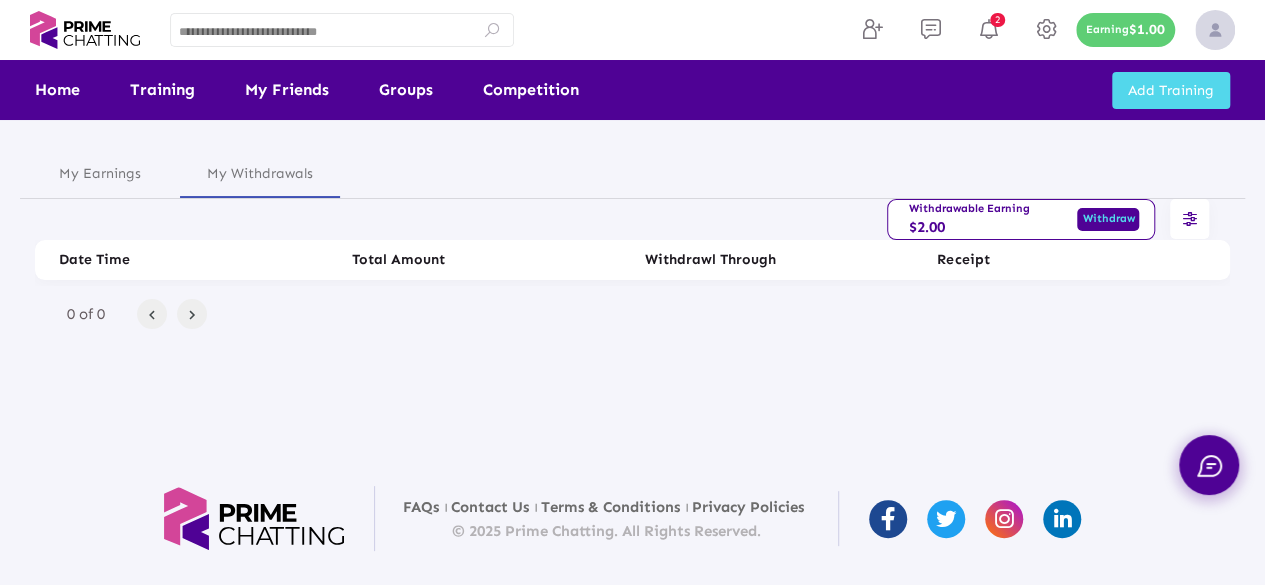 click on "Withdraw" at bounding box center [1108, 219] 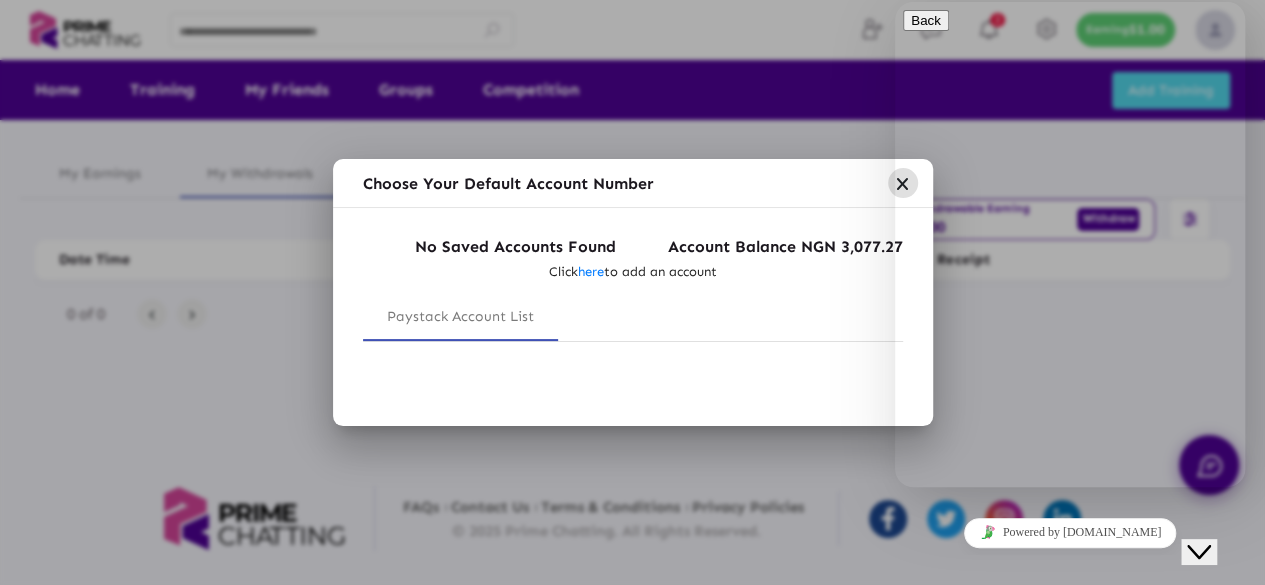 click 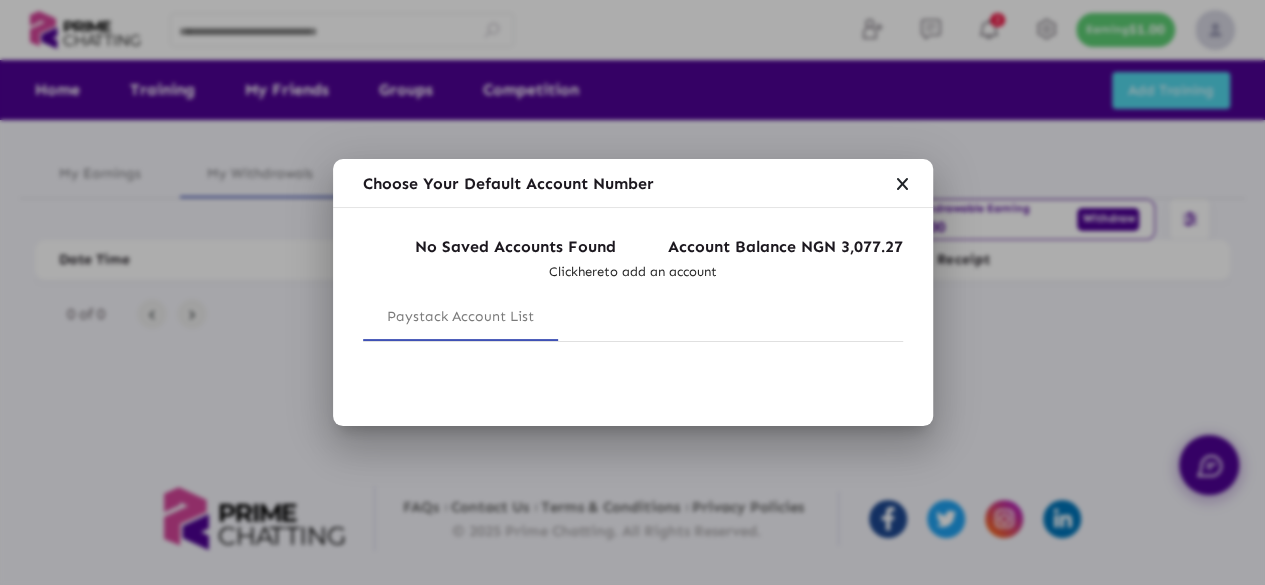 click on "here" at bounding box center (591, 271) 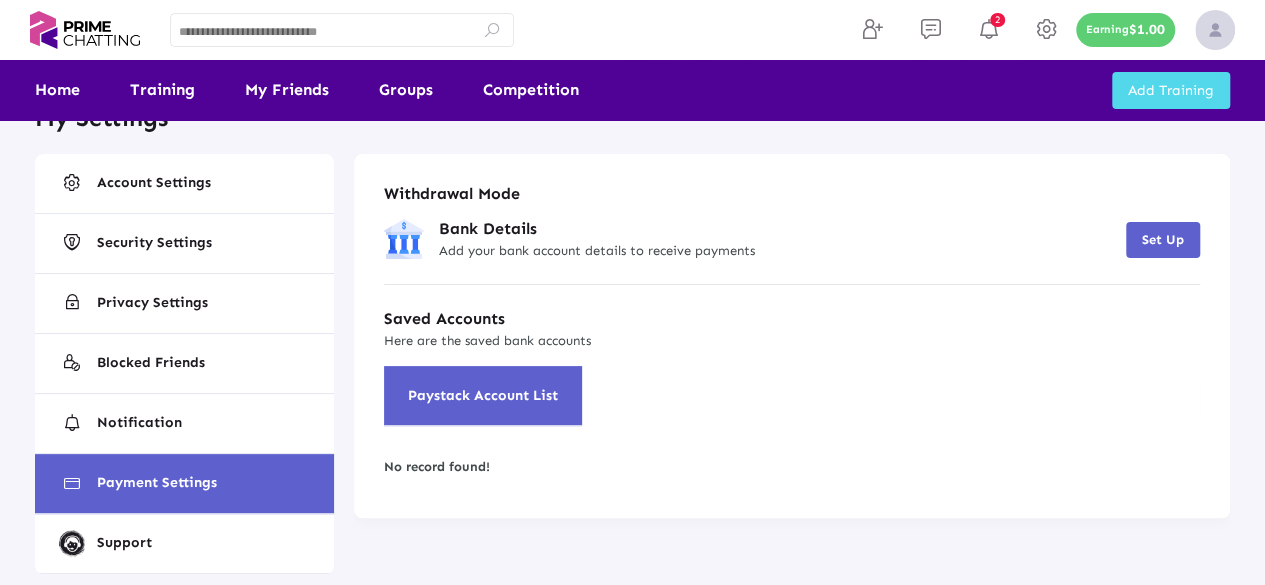 scroll, scrollTop: 54, scrollLeft: 0, axis: vertical 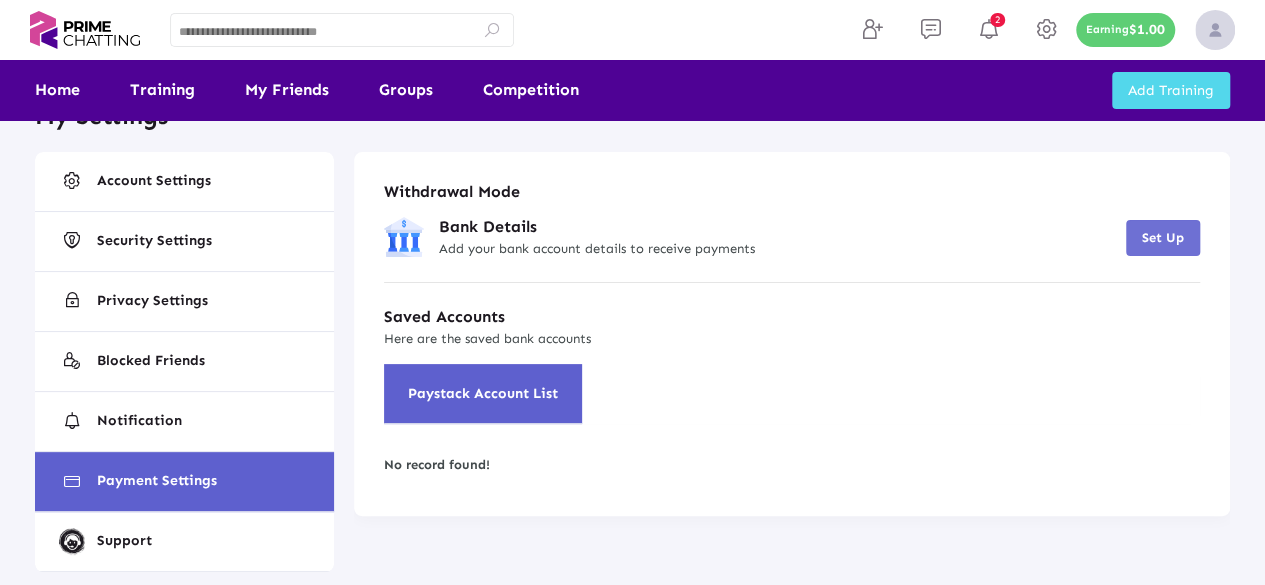 click on "Set Up" at bounding box center [1163, 237] 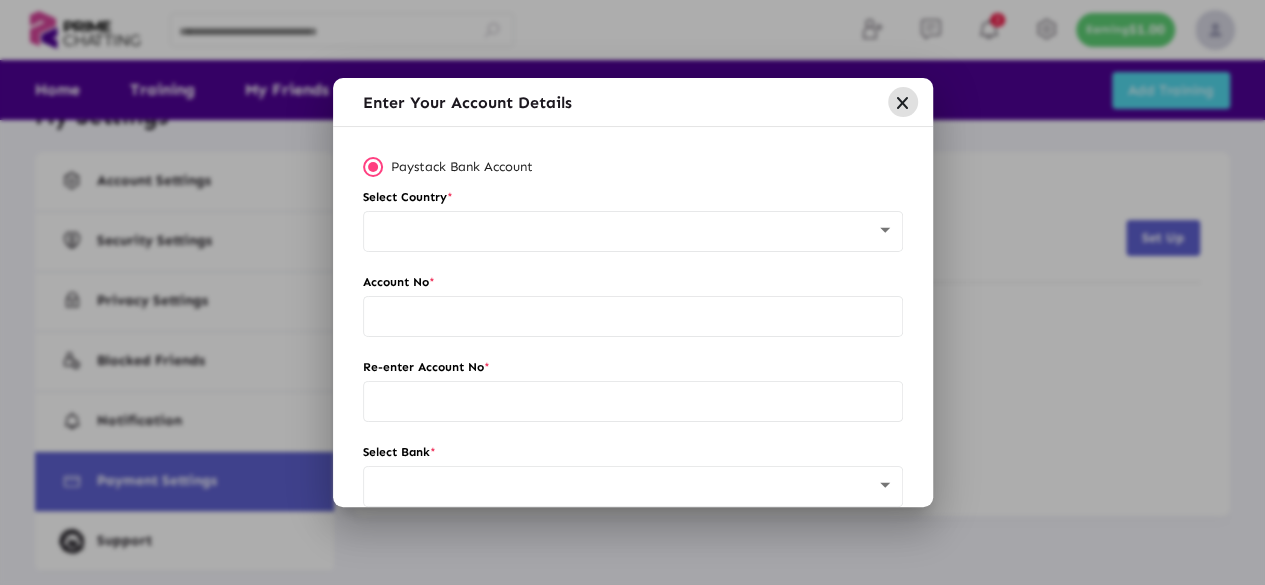 click at bounding box center (885, 230) 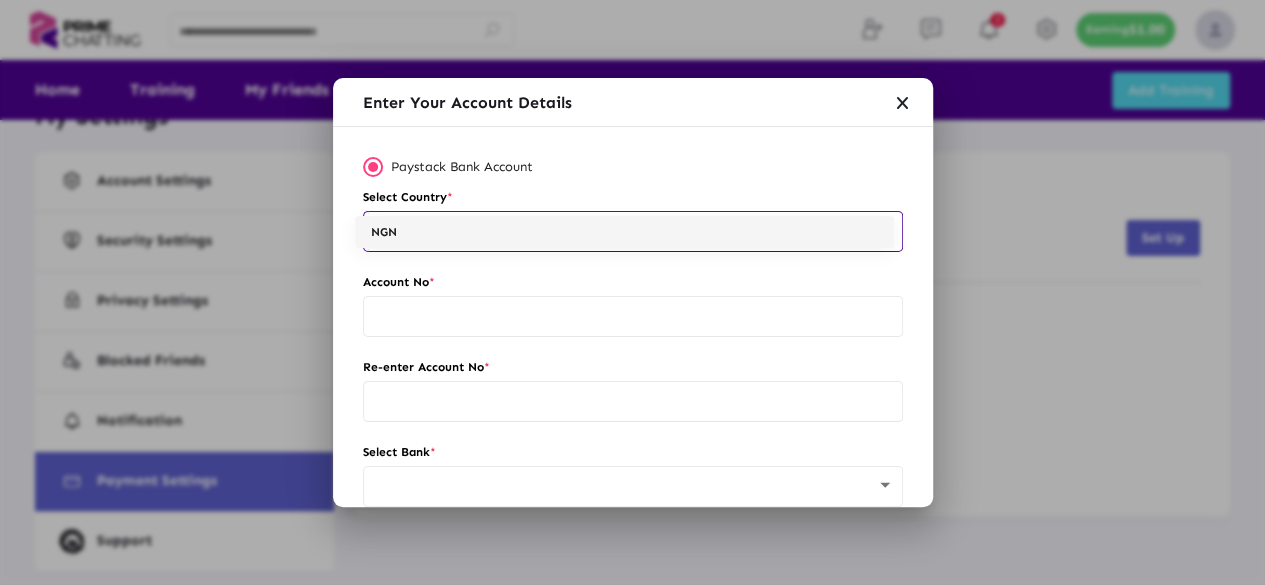 click at bounding box center (632, 292) 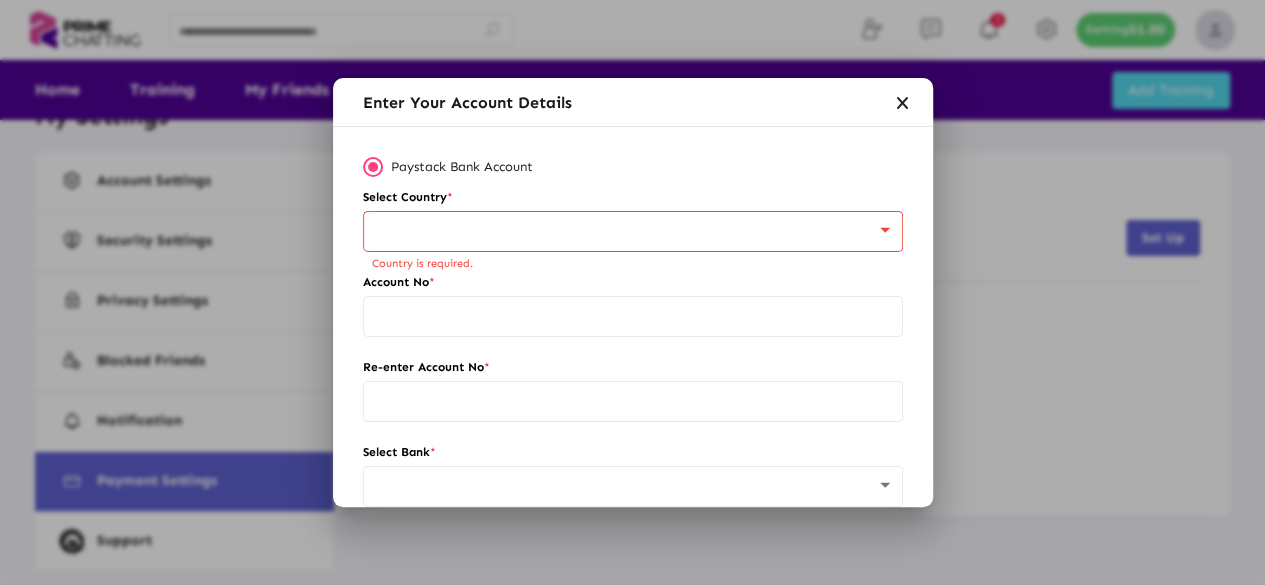 click at bounding box center [633, 230] 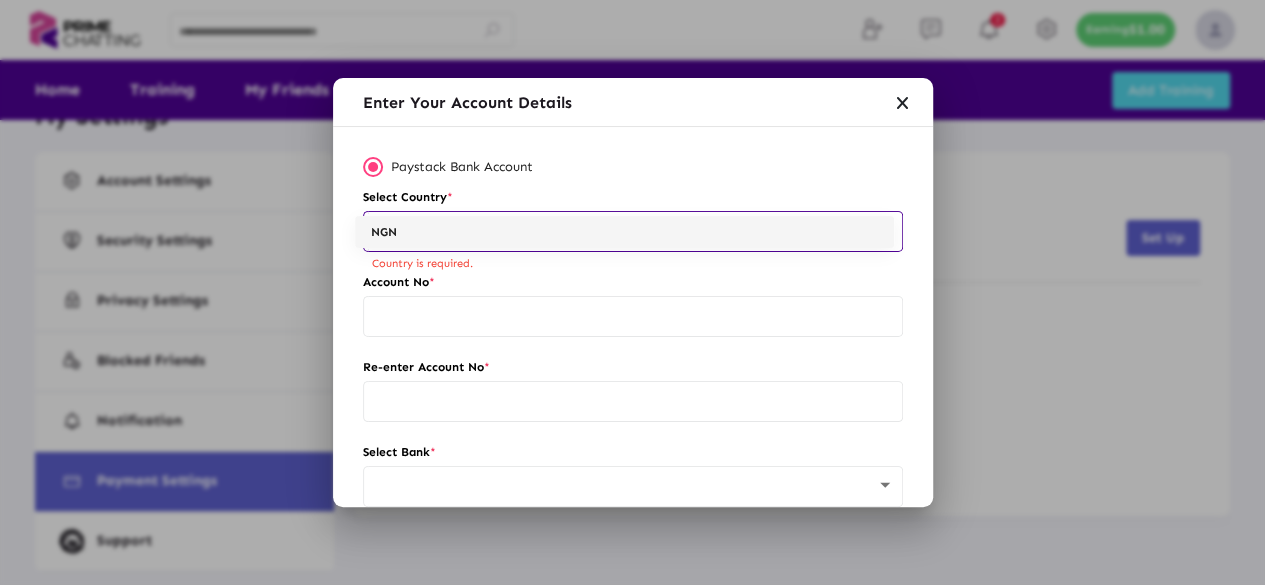 click at bounding box center (632, 292) 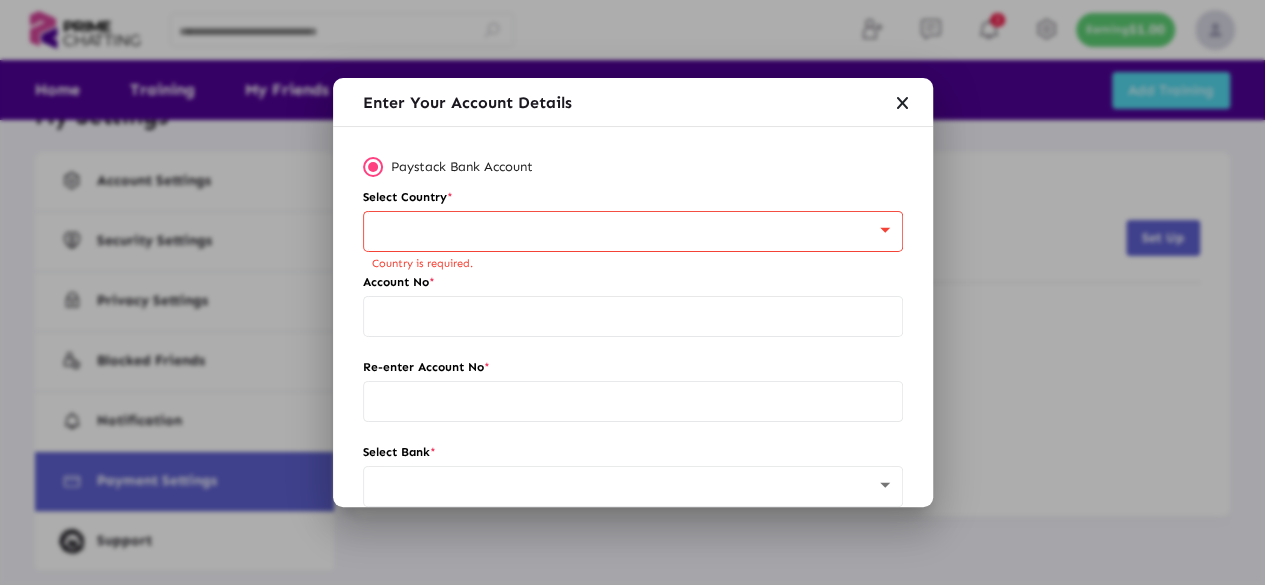 click at bounding box center (885, 230) 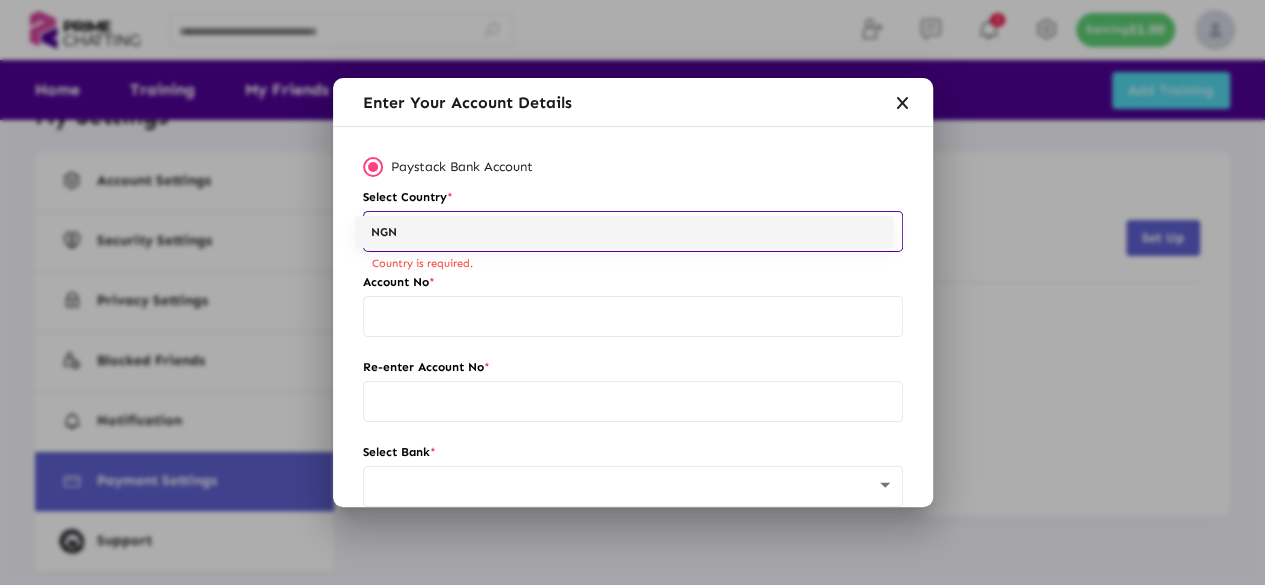 click on "NGN" at bounding box center [624, 232] 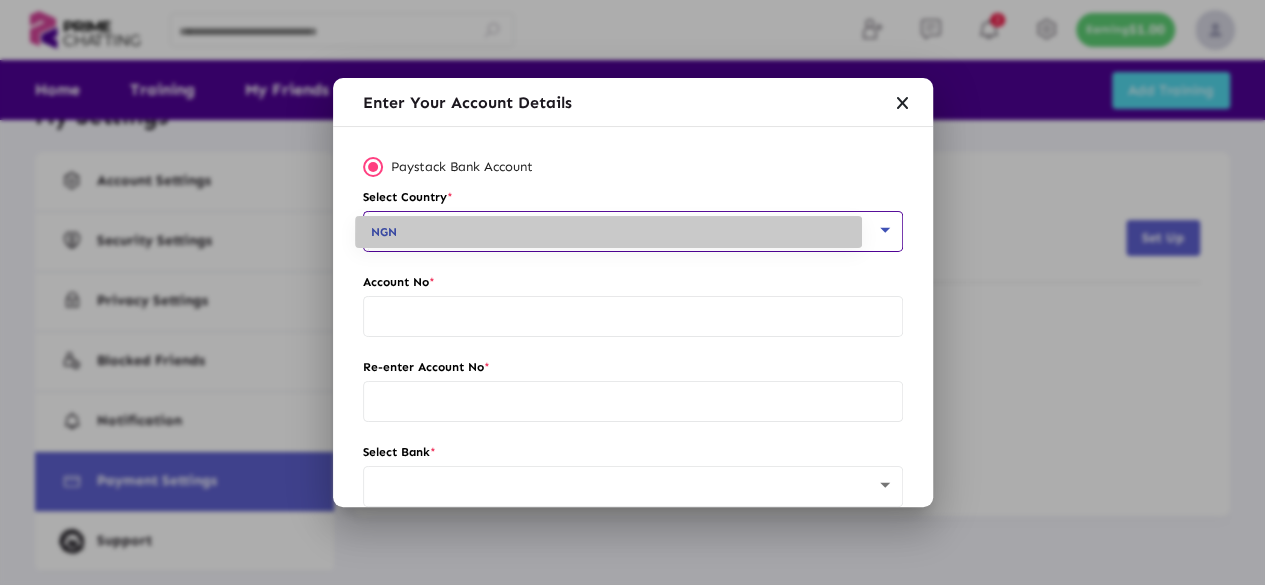 click at bounding box center (885, 230) 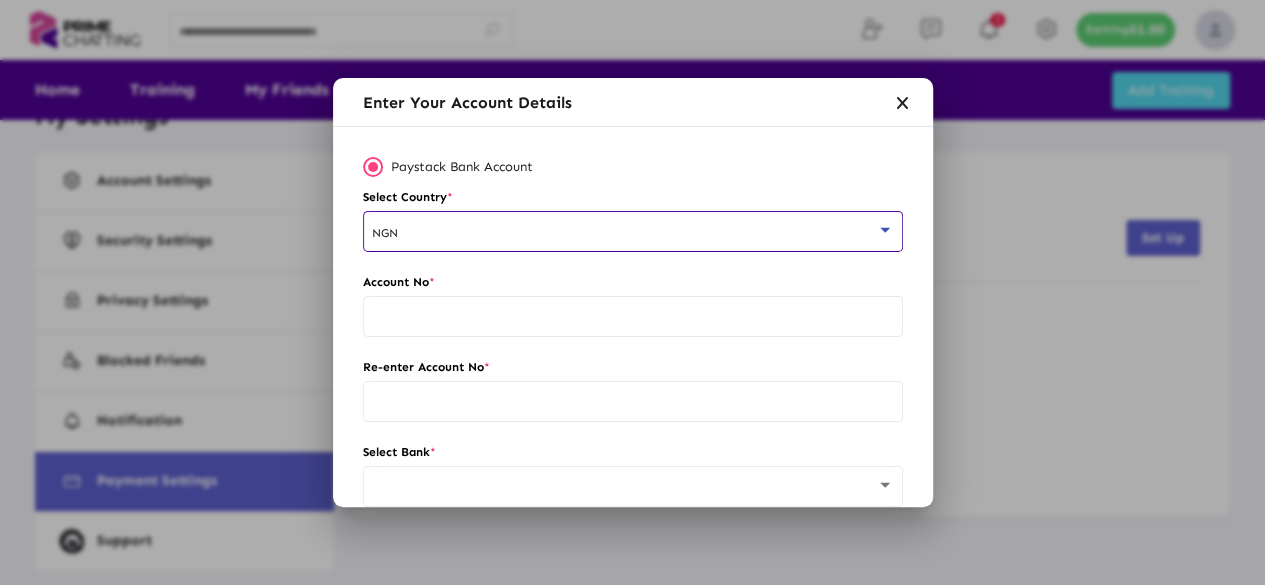 click at bounding box center (633, 319) 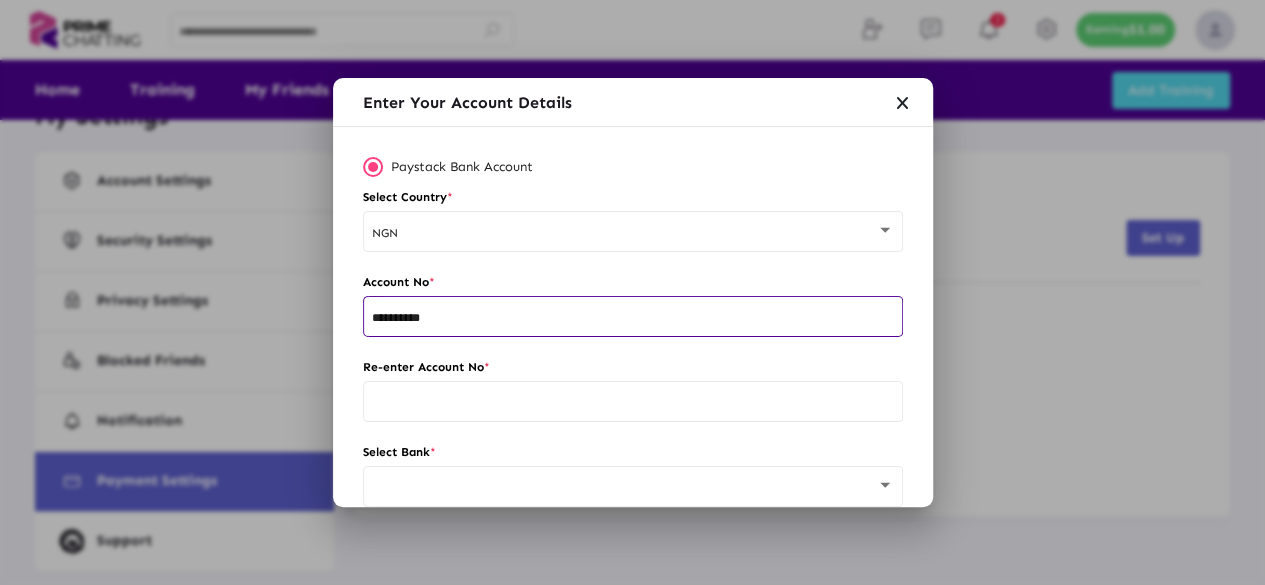 type on "**********" 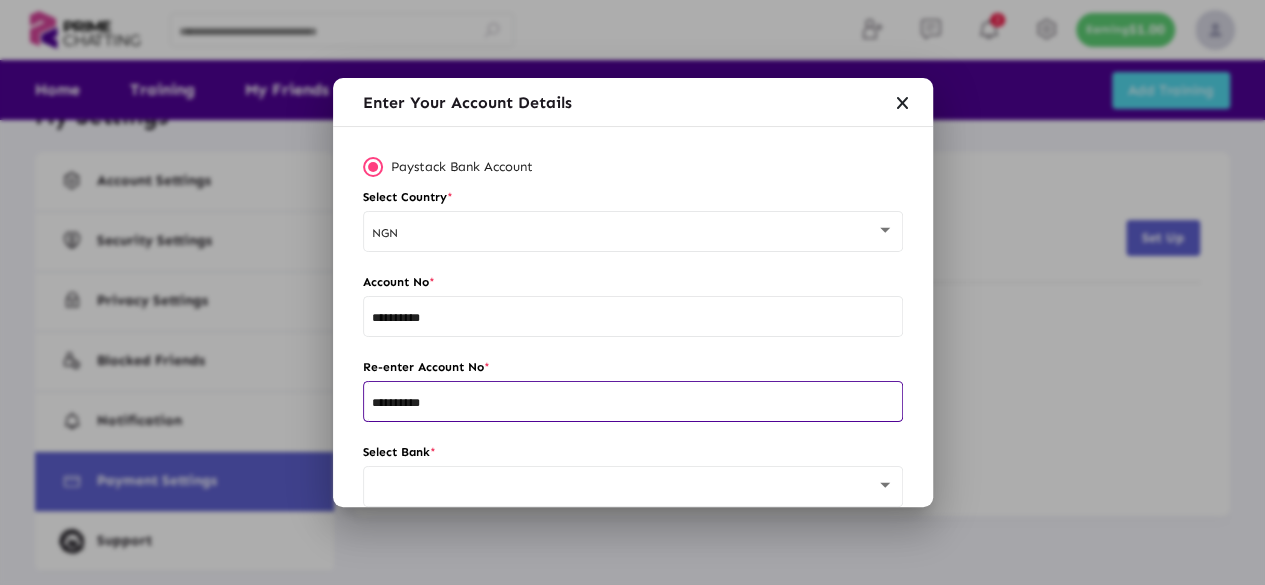 type on "**********" 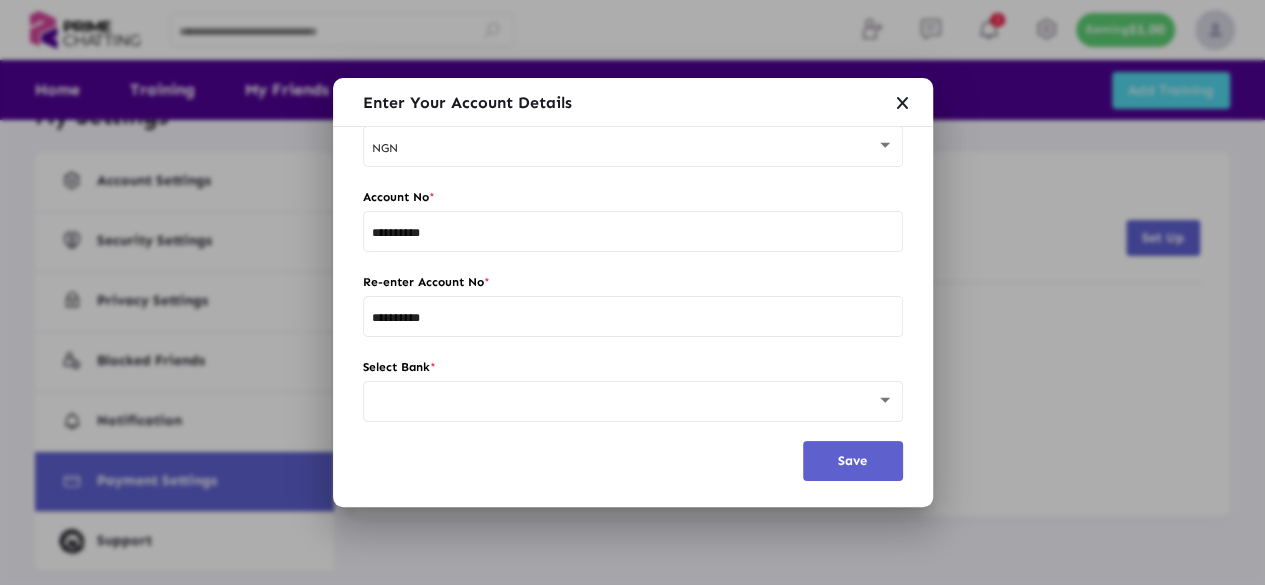 scroll, scrollTop: 90, scrollLeft: 0, axis: vertical 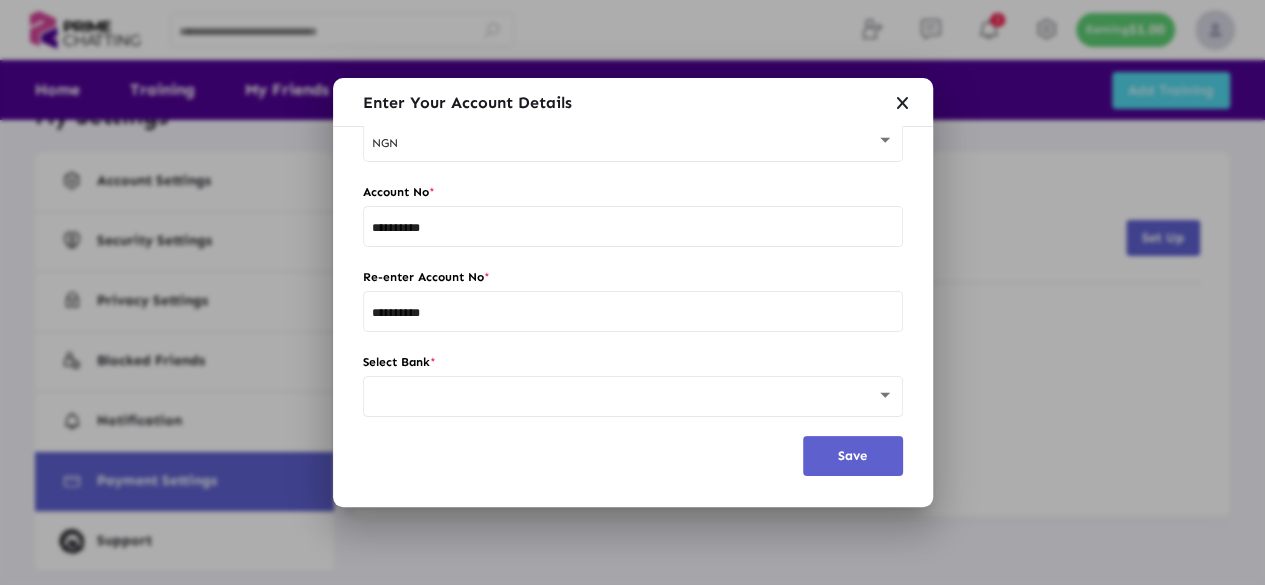 click at bounding box center [633, 395] 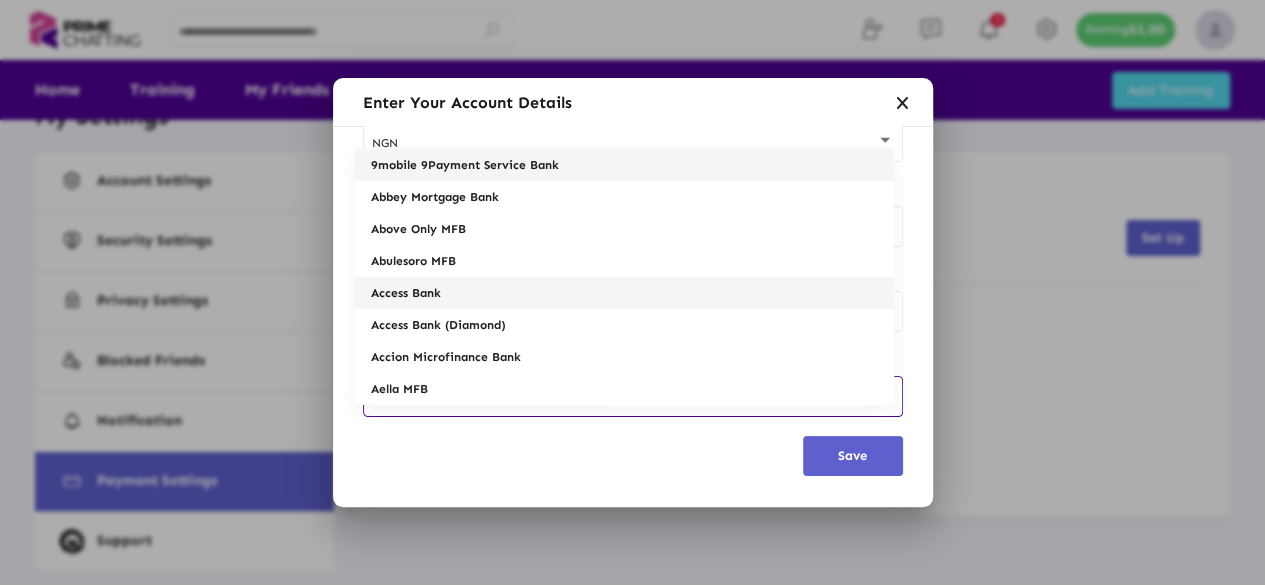 click on "Access Bank" at bounding box center (624, 293) 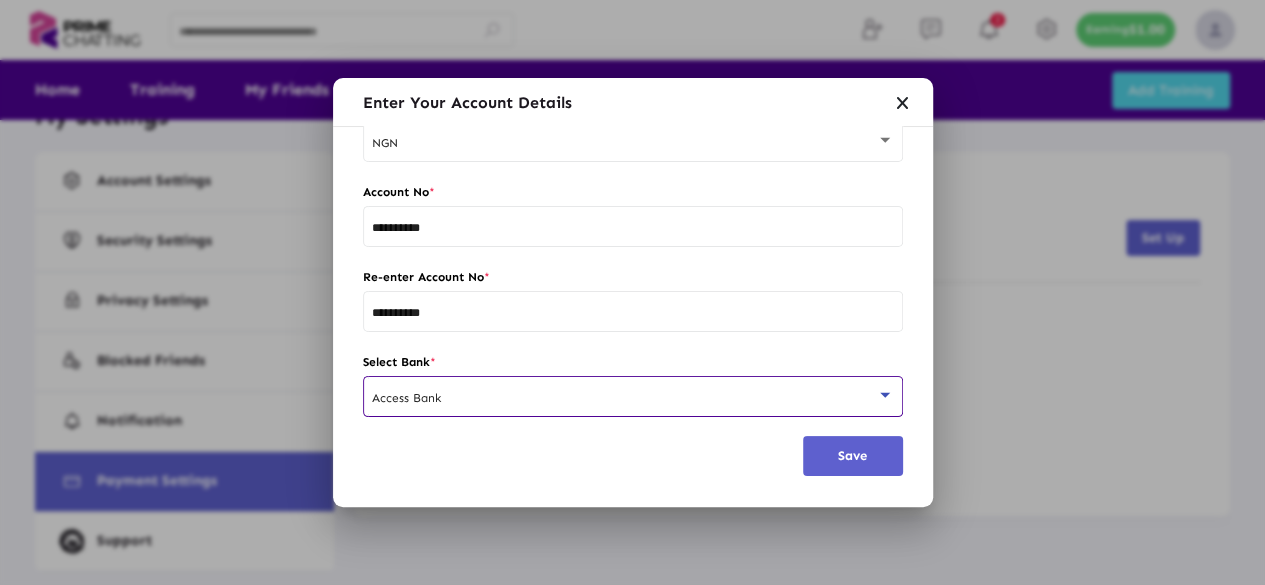 click on "Save" at bounding box center [852, 455] 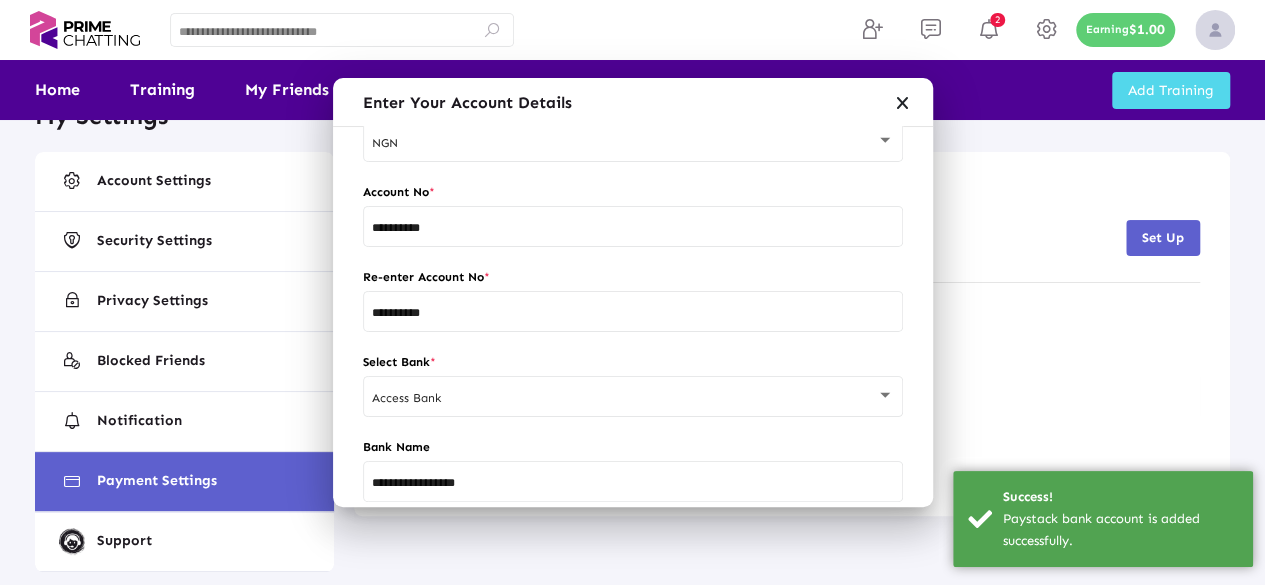 scroll, scrollTop: 54, scrollLeft: 0, axis: vertical 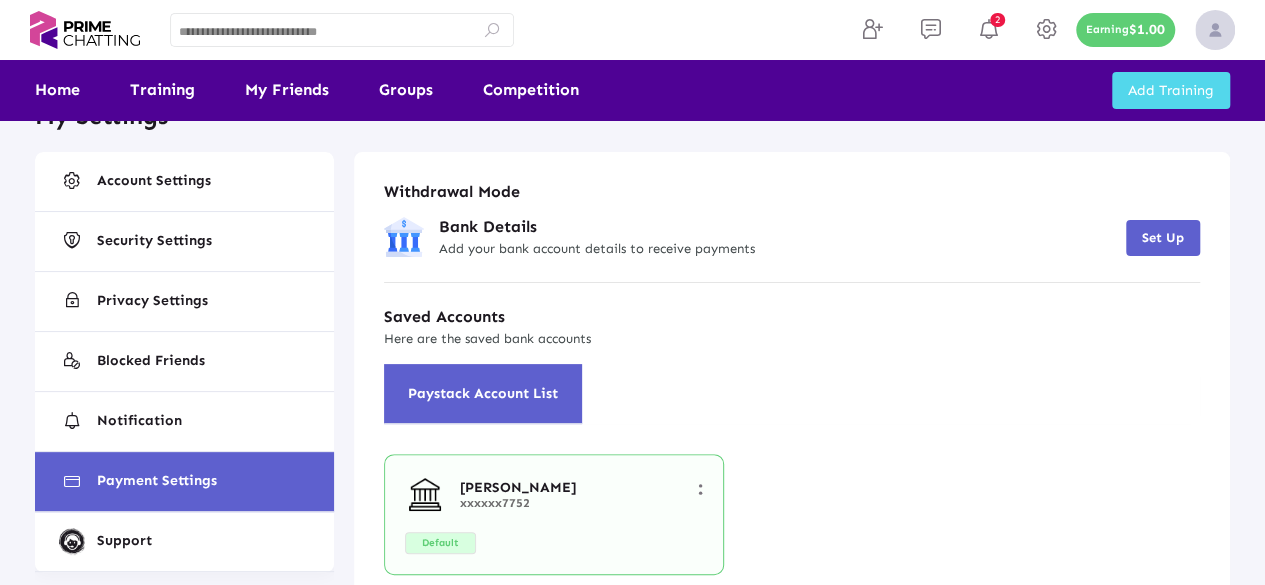 click at bounding box center [693, 495] 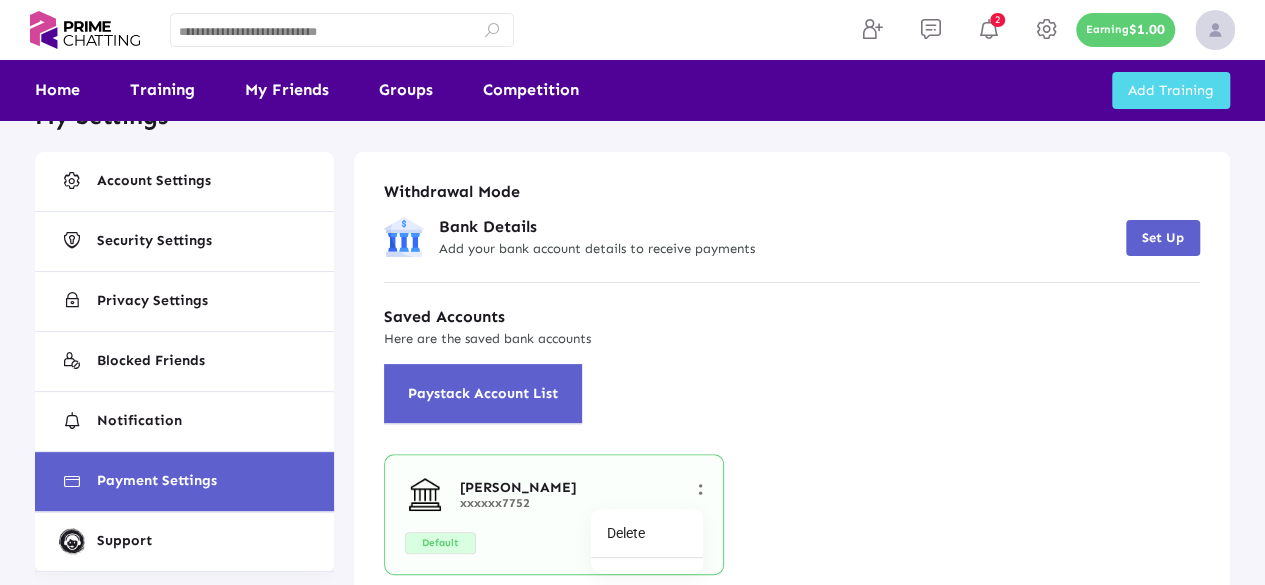 click at bounding box center (632, 292) 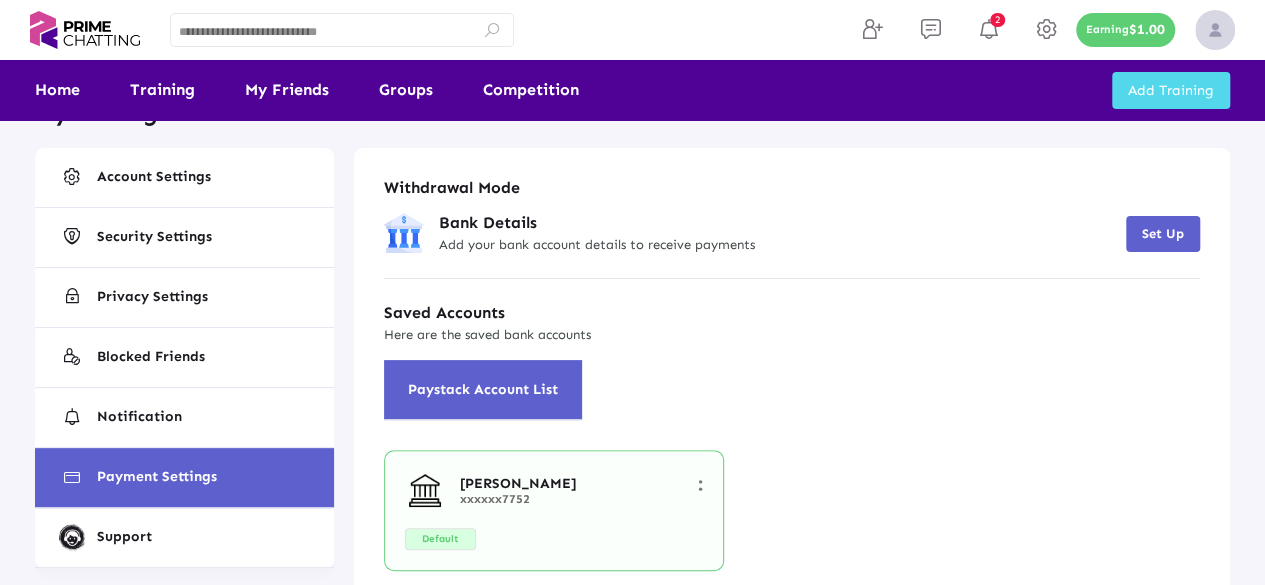 scroll, scrollTop: 0, scrollLeft: 0, axis: both 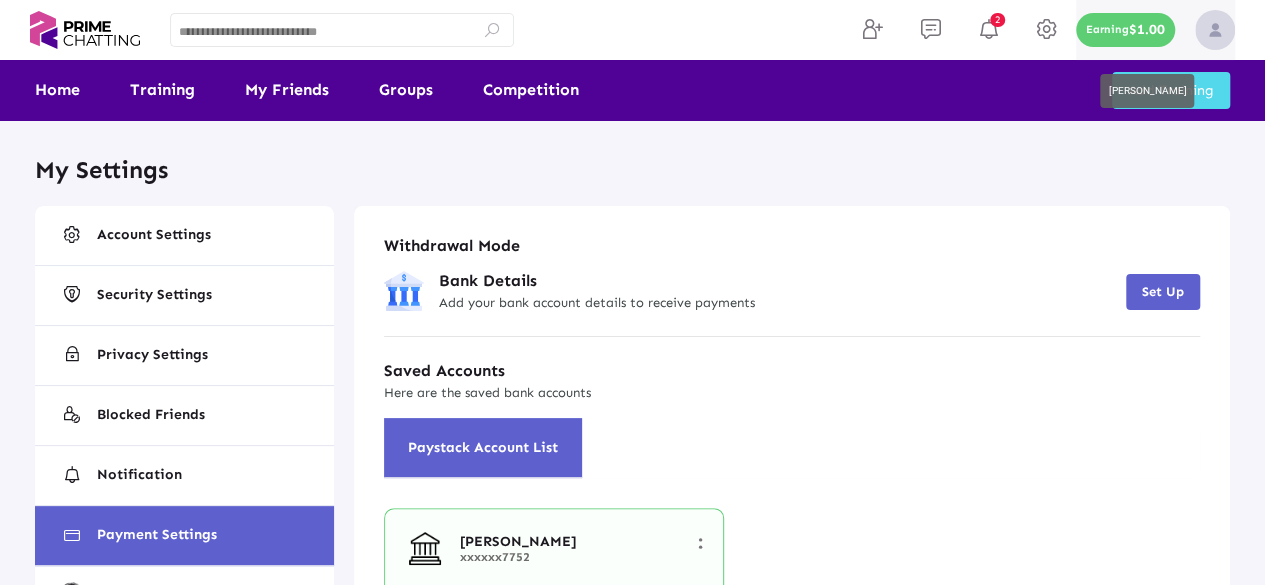 click on "Earning" at bounding box center (1107, 30) 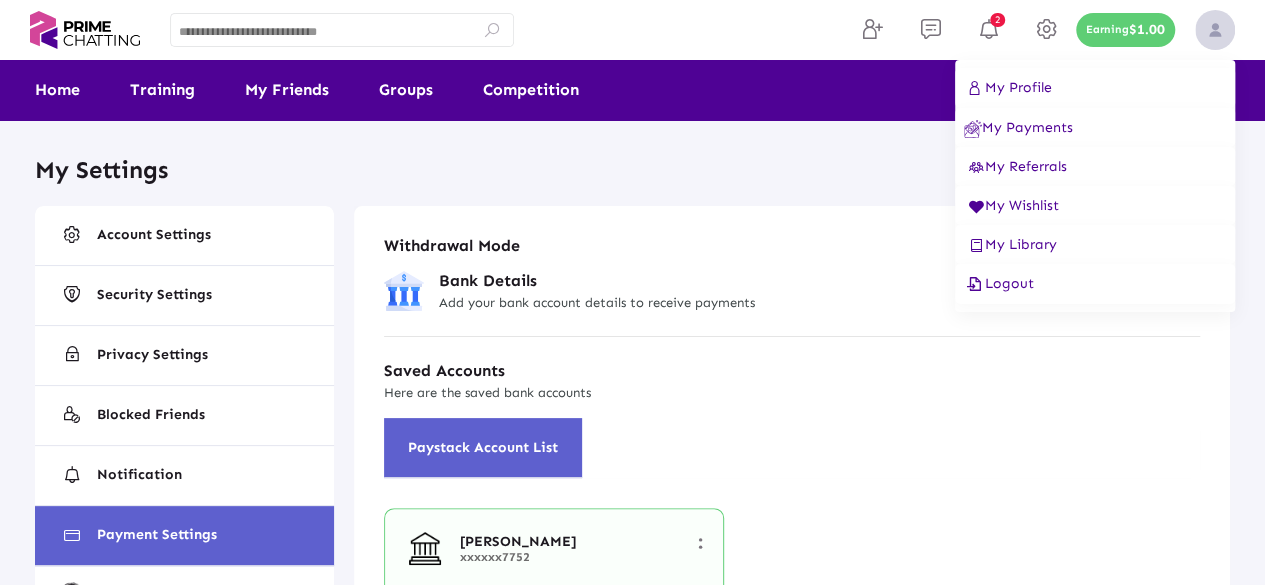 click on "My Payments" at bounding box center [1018, 127] 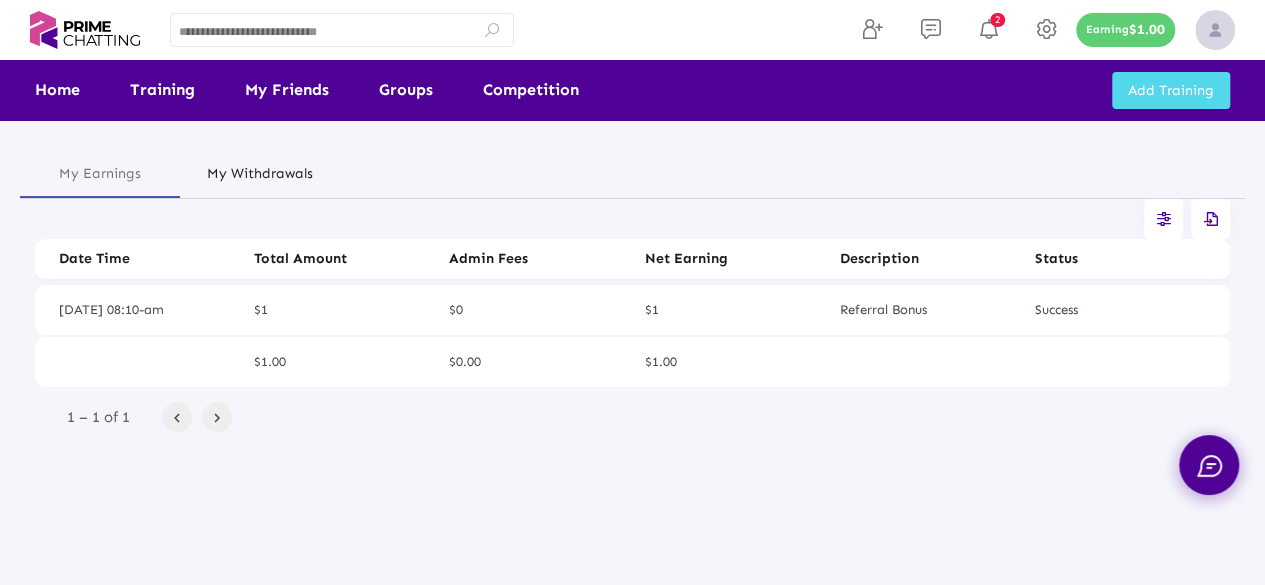click on "My Withdrawals" at bounding box center (260, 174) 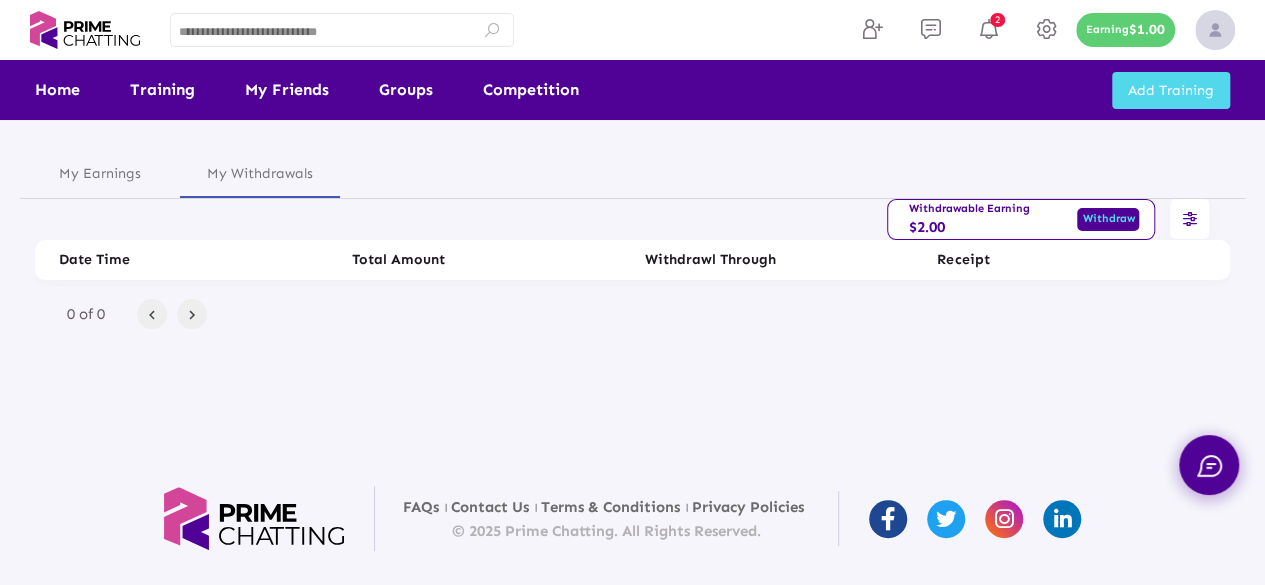 click on "Withdraw" at bounding box center (1108, 219) 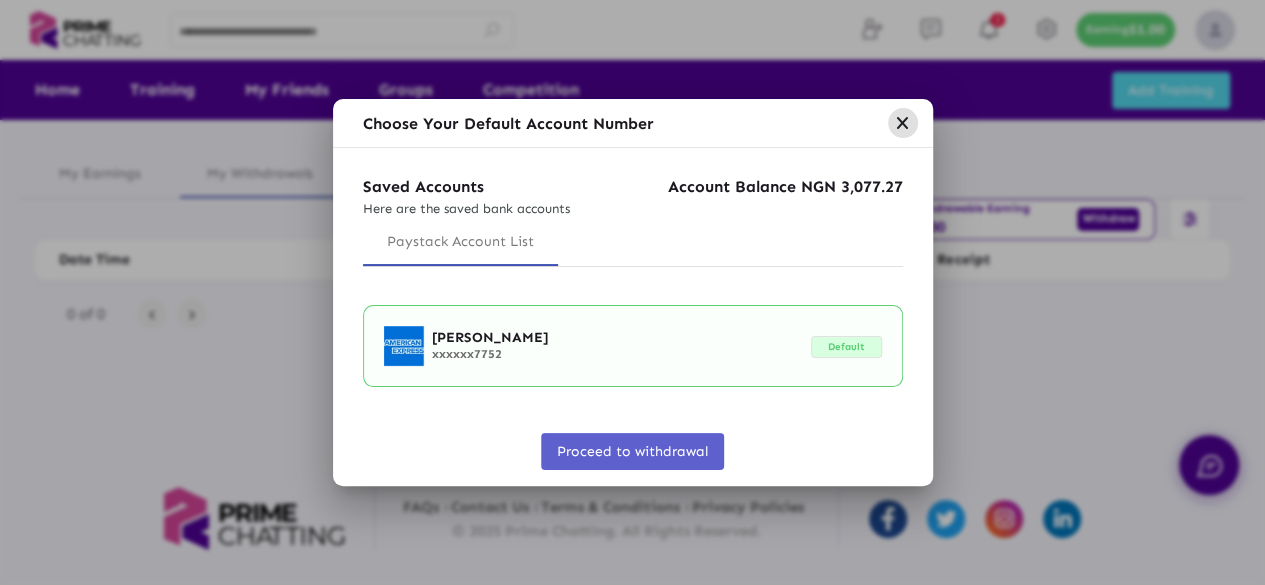 click on "Proceed to withdrawal" at bounding box center [632, 451] 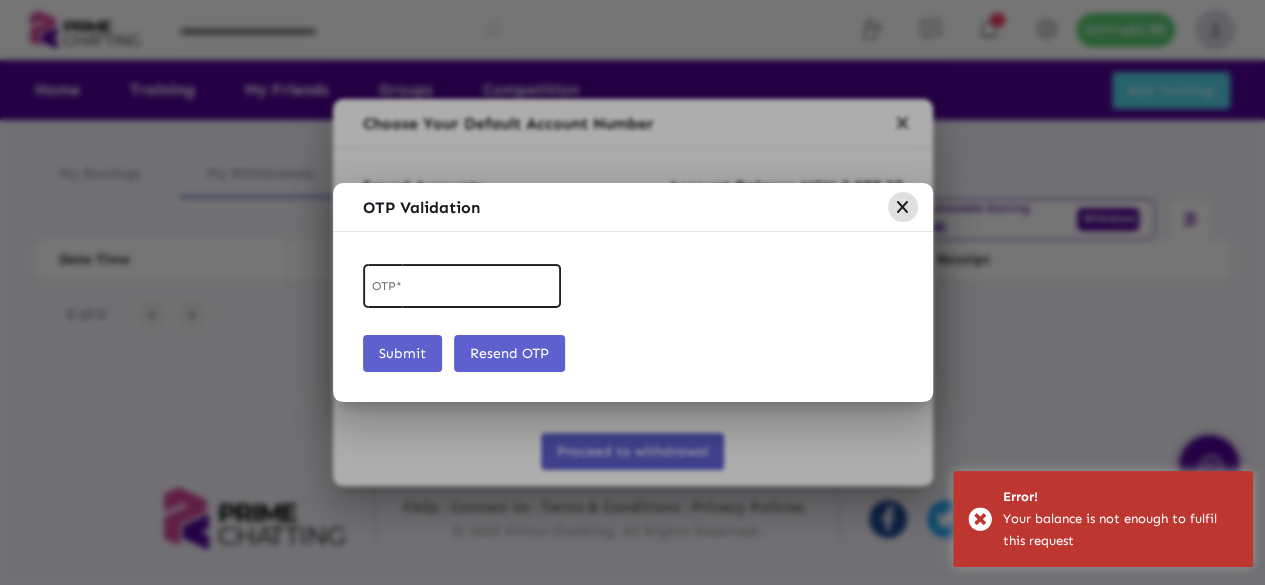click on "OTP  *" at bounding box center (462, 290) 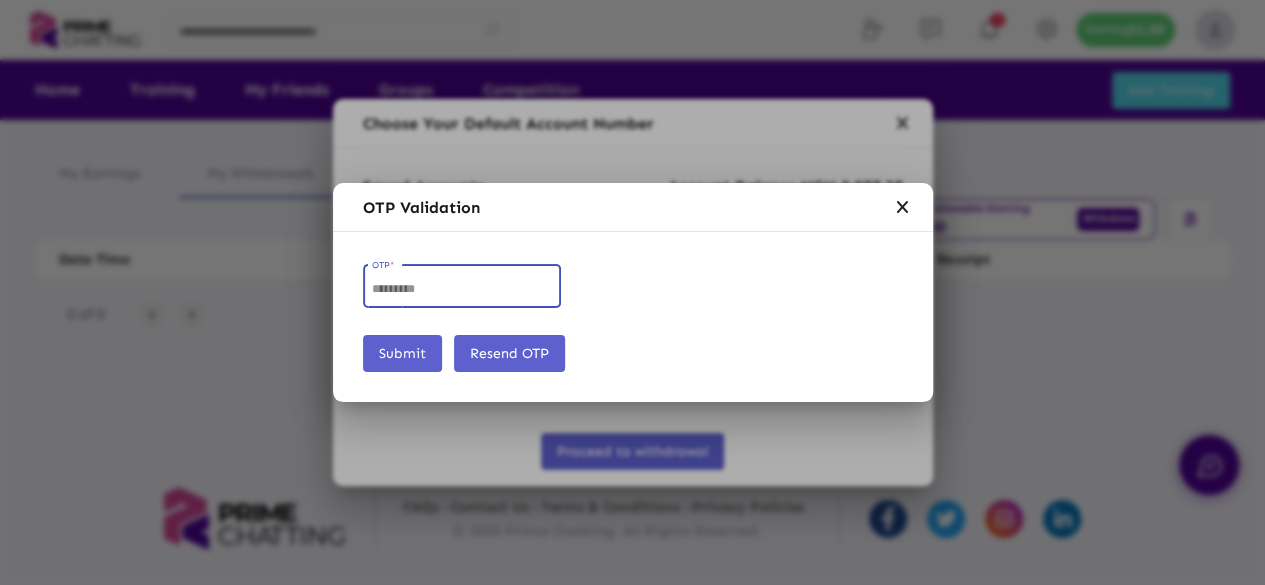 click on "Resend OTP" at bounding box center (509, 353) 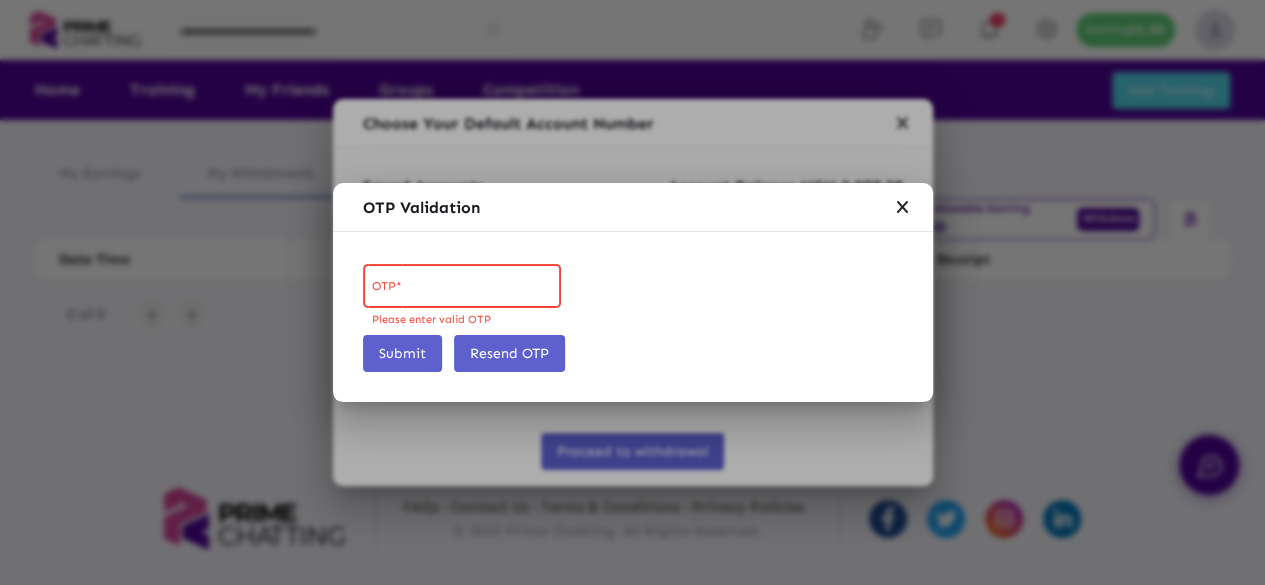 click at bounding box center [902, 207] 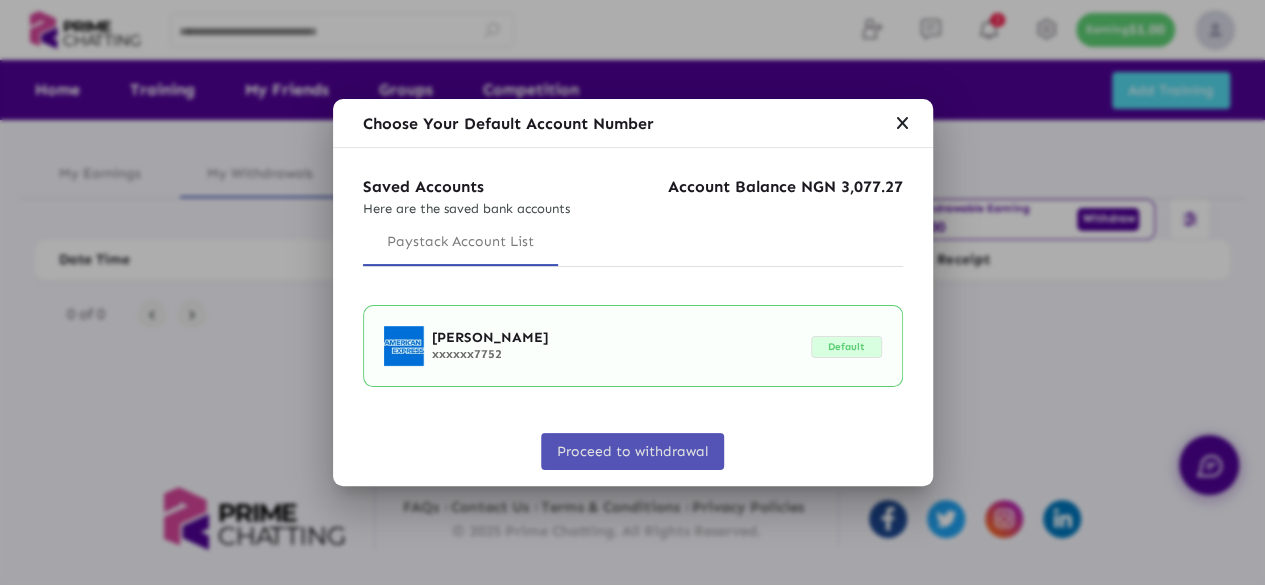 click on "Proceed to withdrawal" at bounding box center [632, 451] 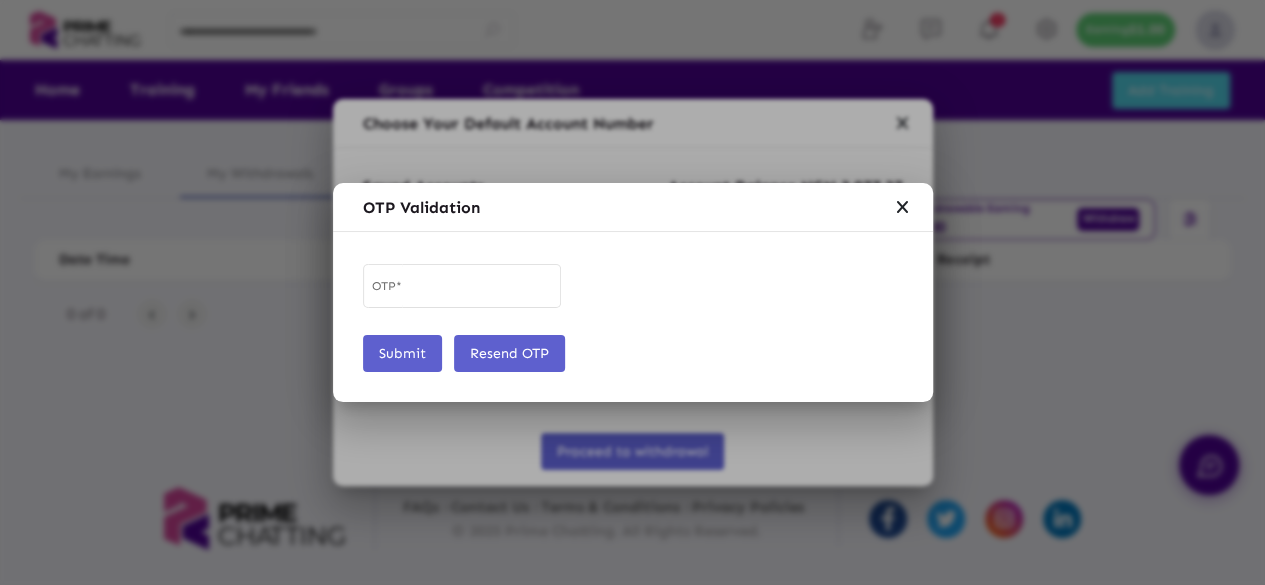 click at bounding box center [902, 207] 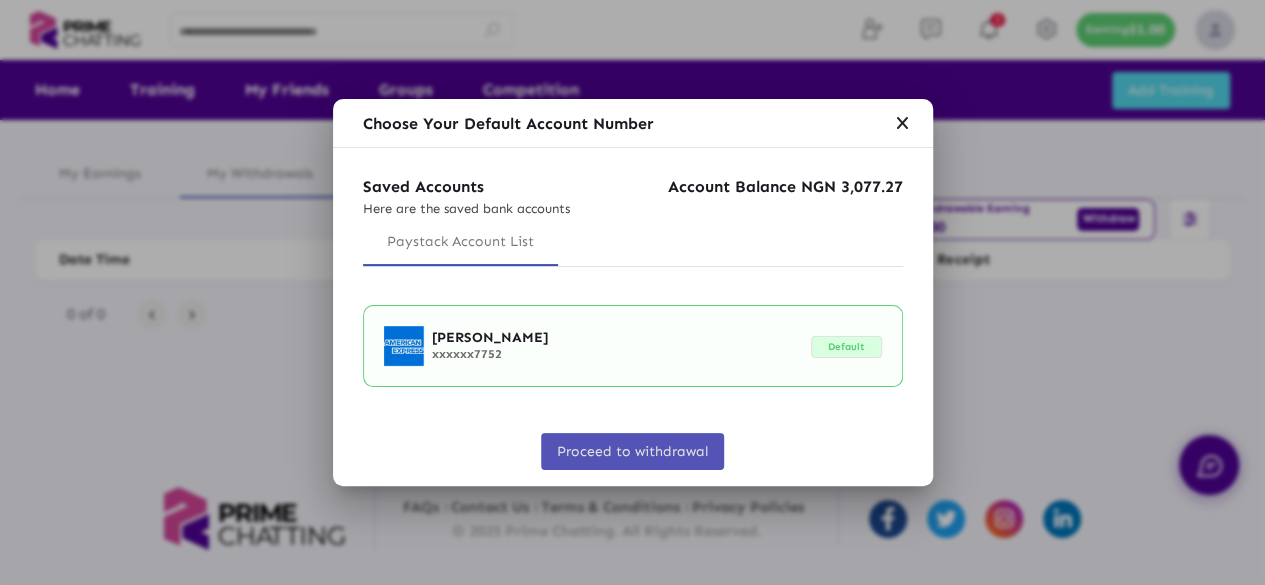 click on "Proceed to withdrawal" at bounding box center (632, 451) 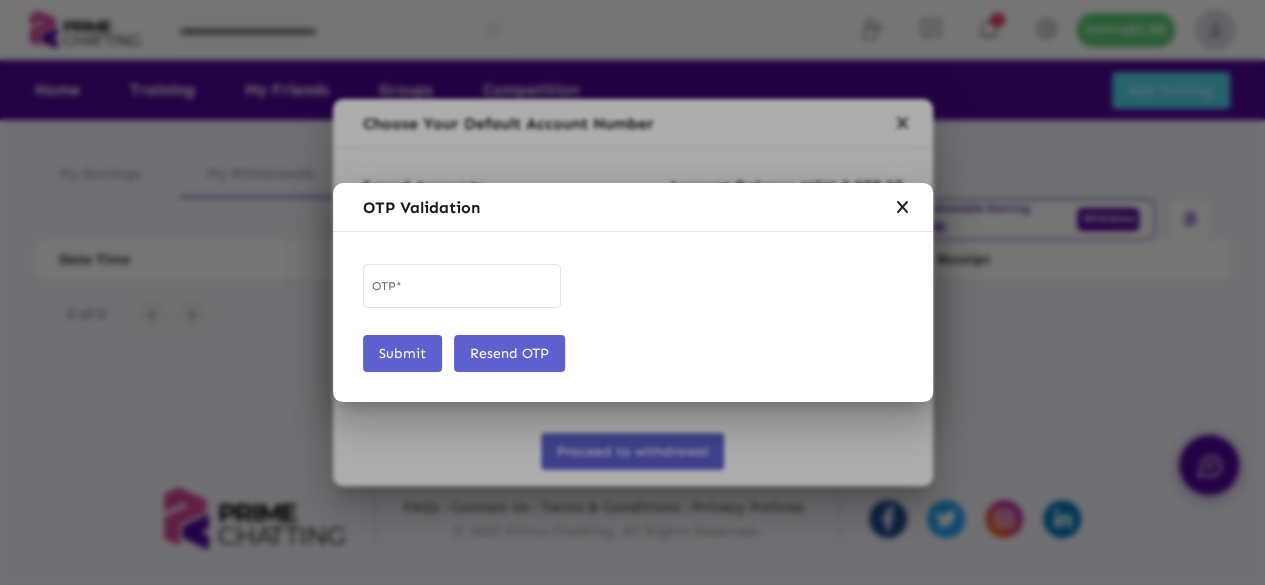 click on "Submit" at bounding box center (402, 353) 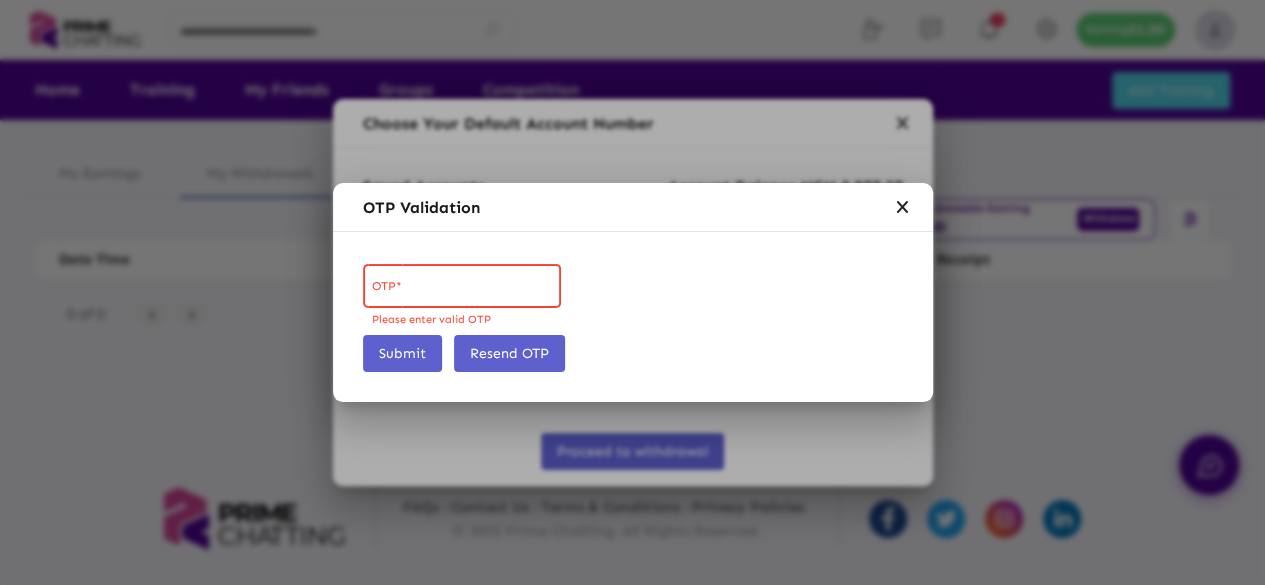 click on "Resend OTP" at bounding box center [509, 353] 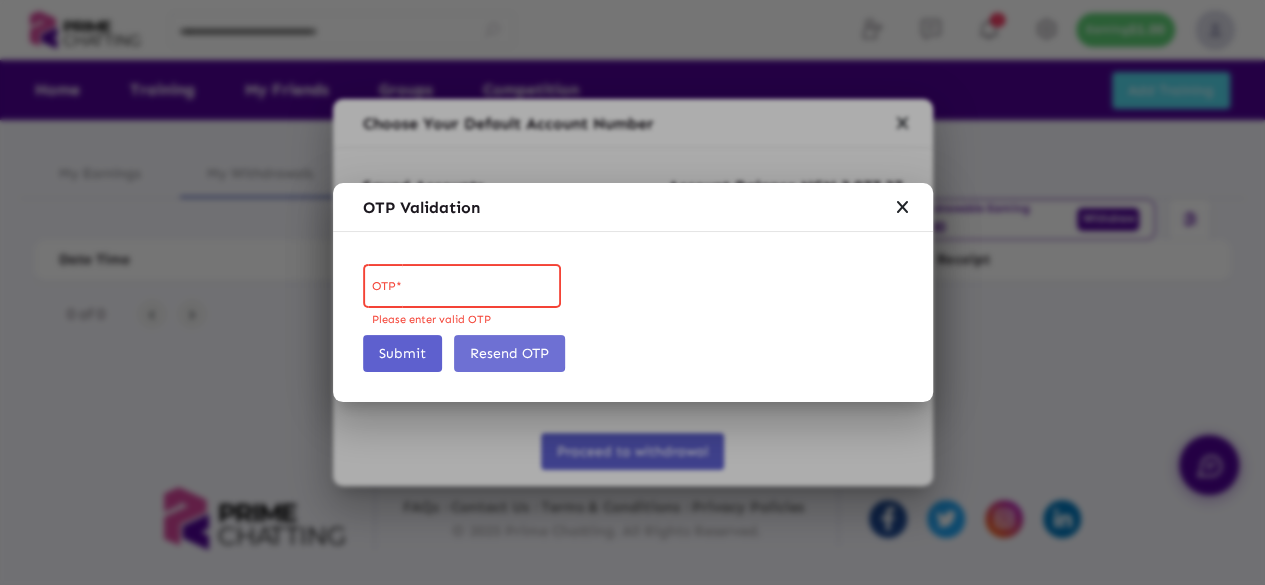 click on "Resend OTP" at bounding box center [509, 353] 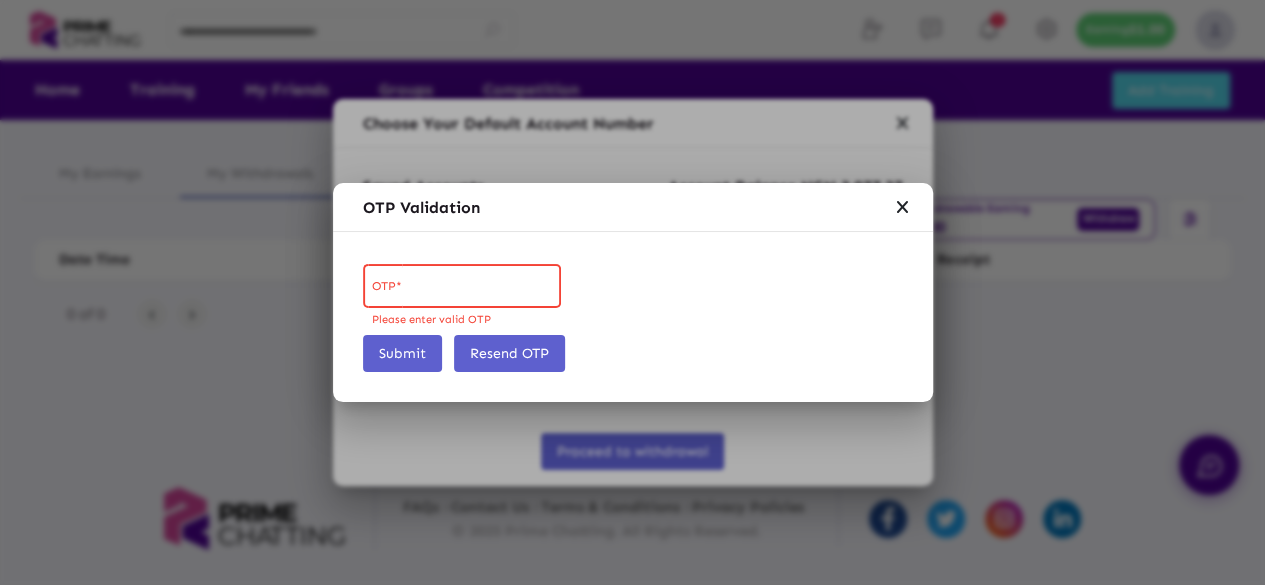 click at bounding box center [902, 207] 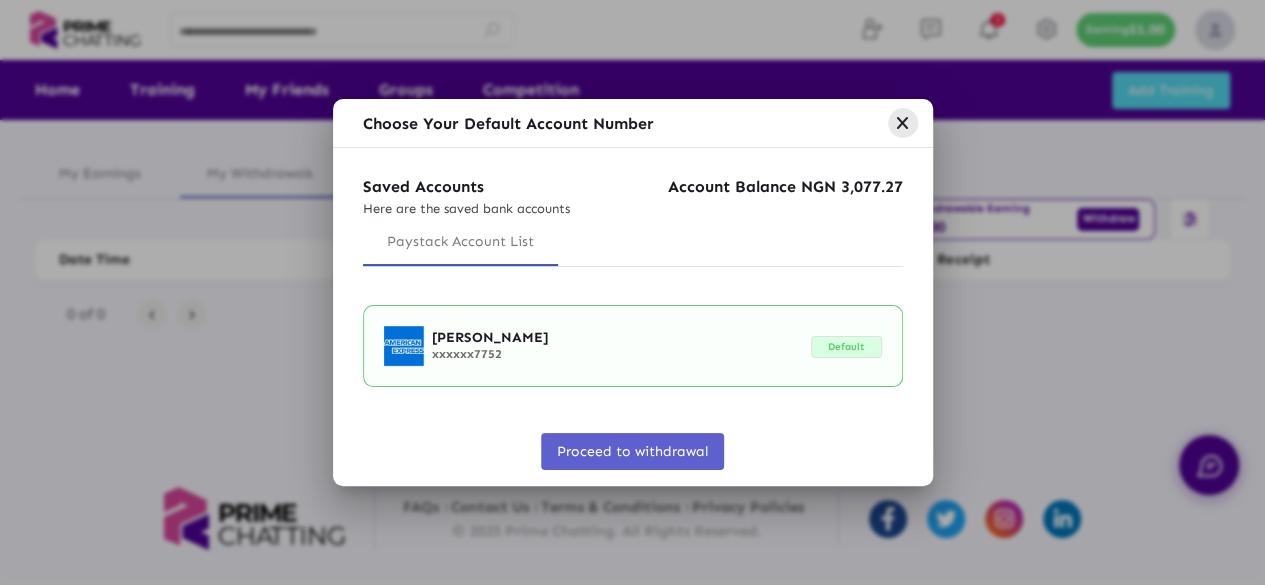 click at bounding box center [902, 123] 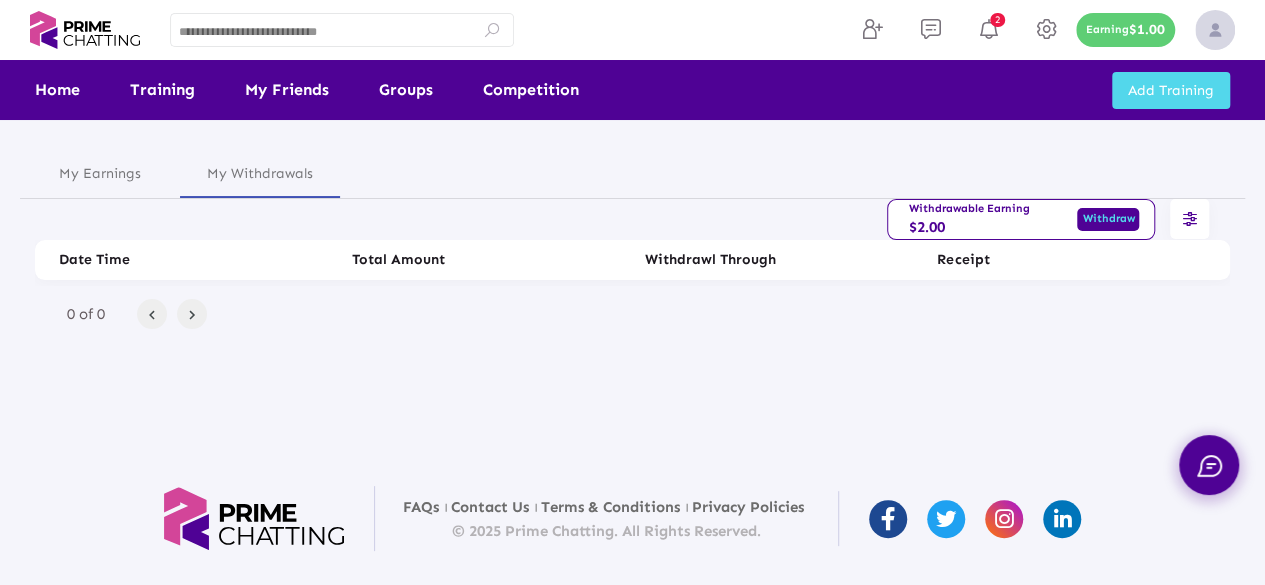 click on "Withdraw" at bounding box center (1108, 219) 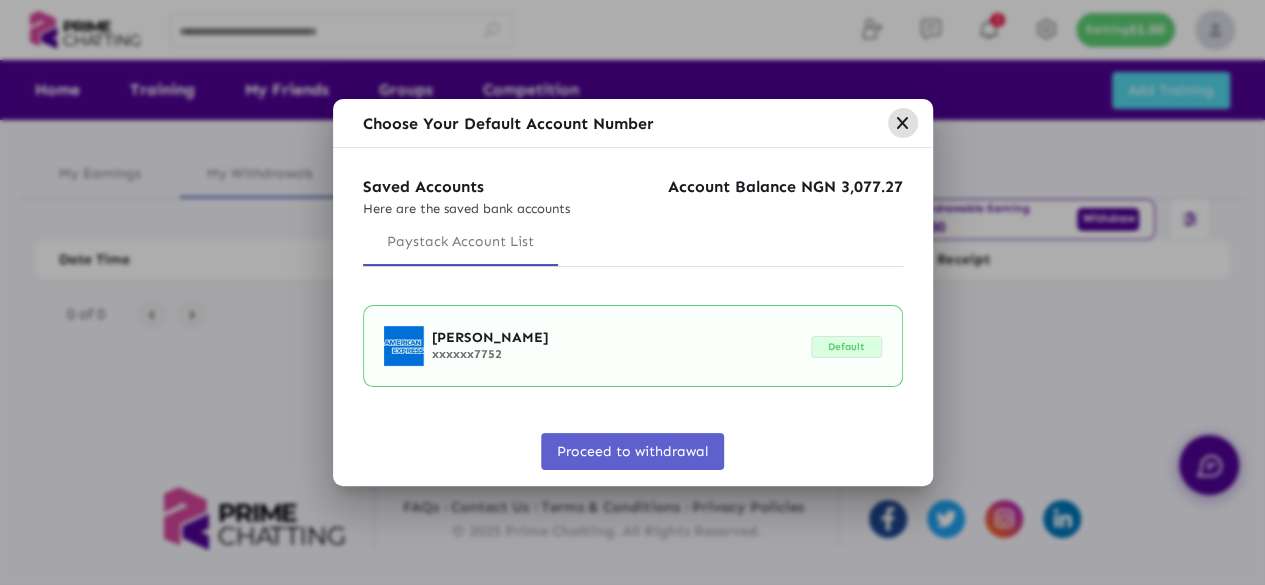 click on "Default" at bounding box center [846, 347] 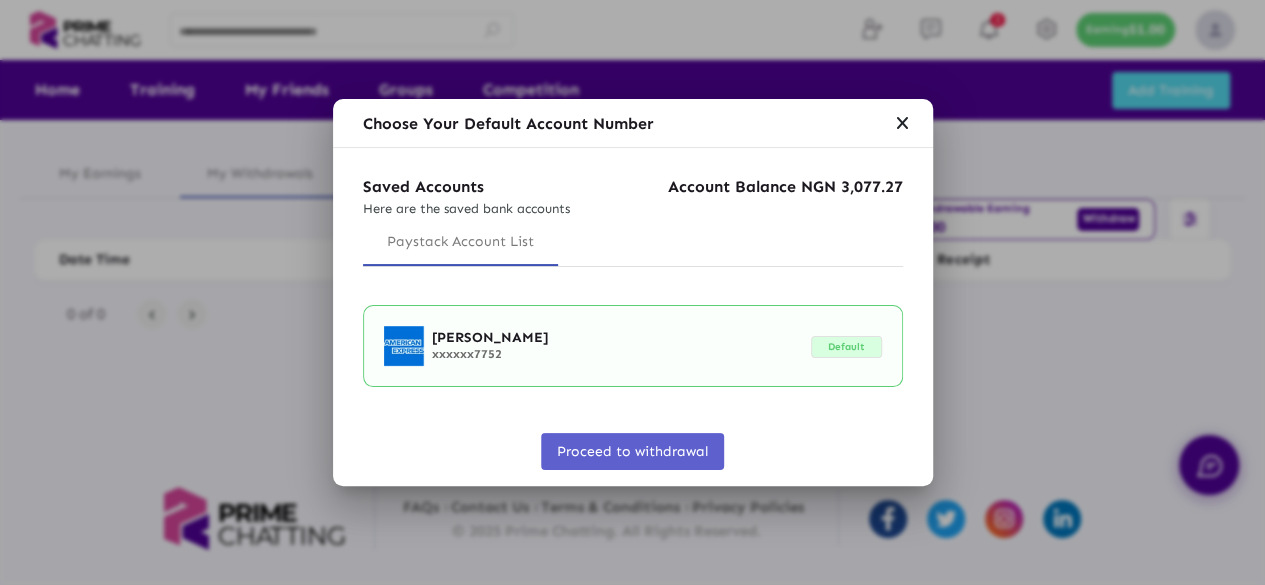 click on "Default" at bounding box center [846, 347] 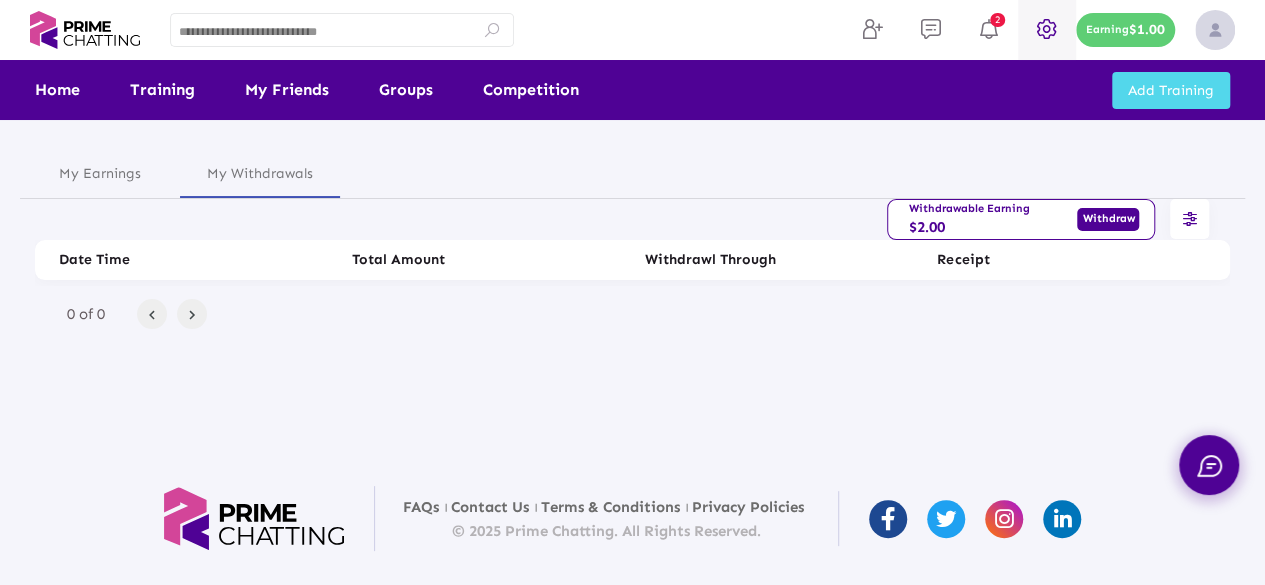 click at bounding box center (1047, 29) 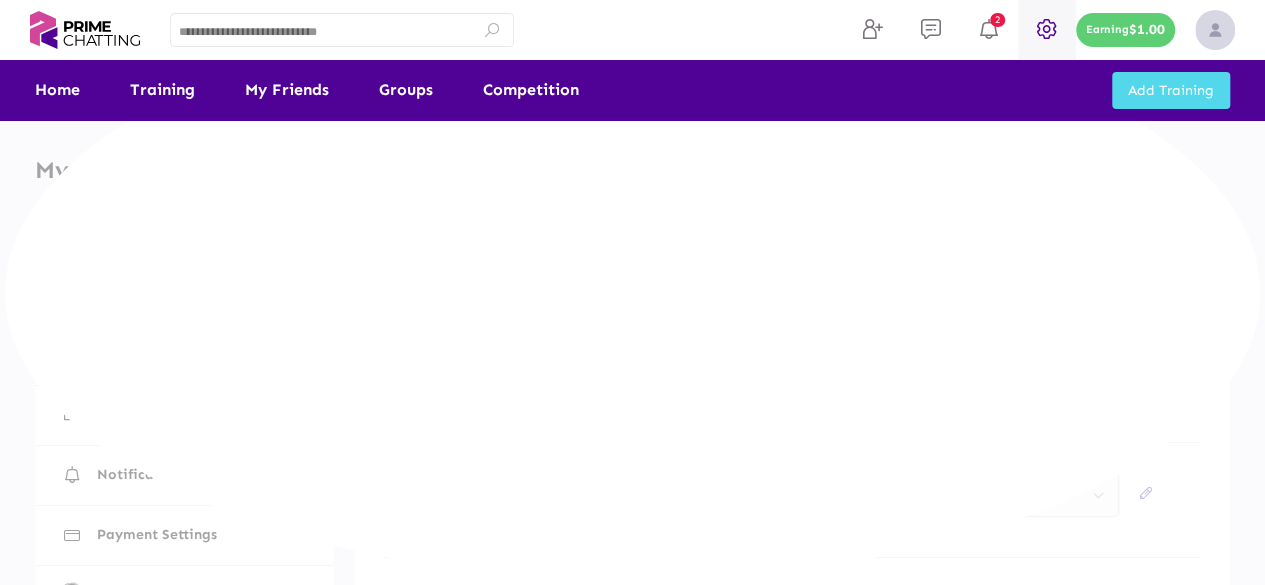 type on "**********" 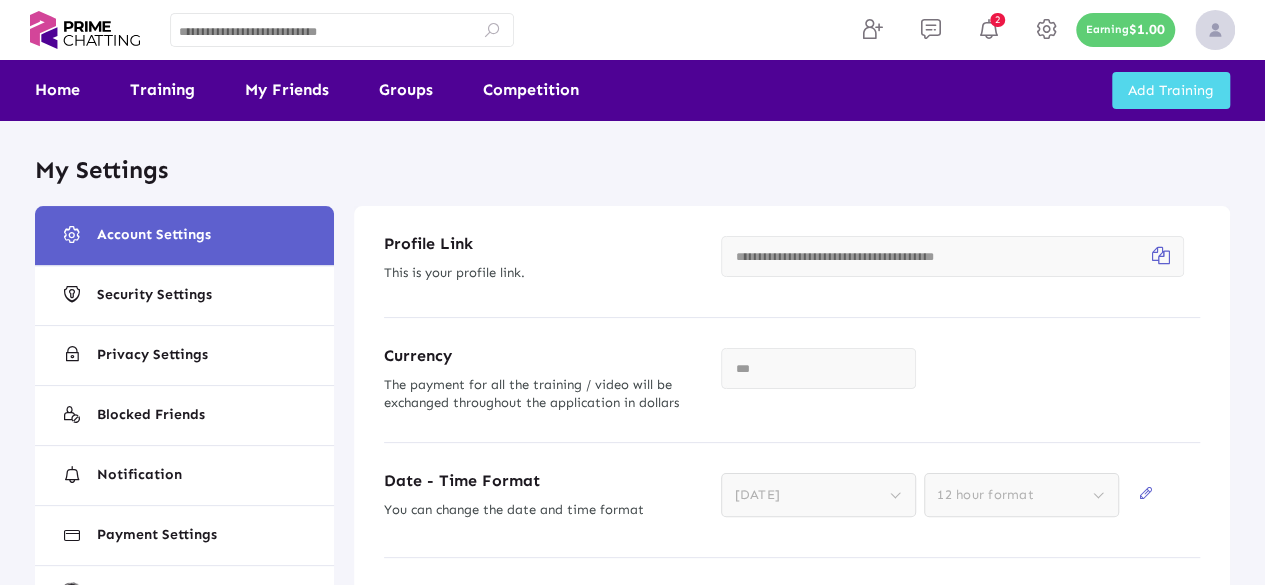 click on "Payment Settings" at bounding box center (157, 535) 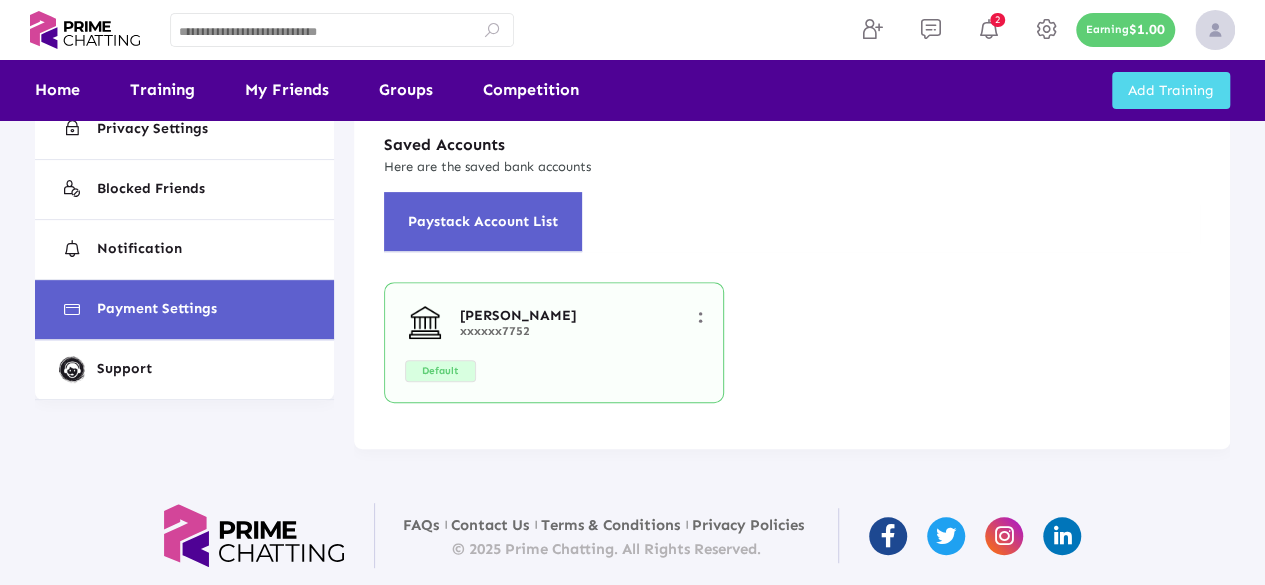scroll, scrollTop: 228, scrollLeft: 0, axis: vertical 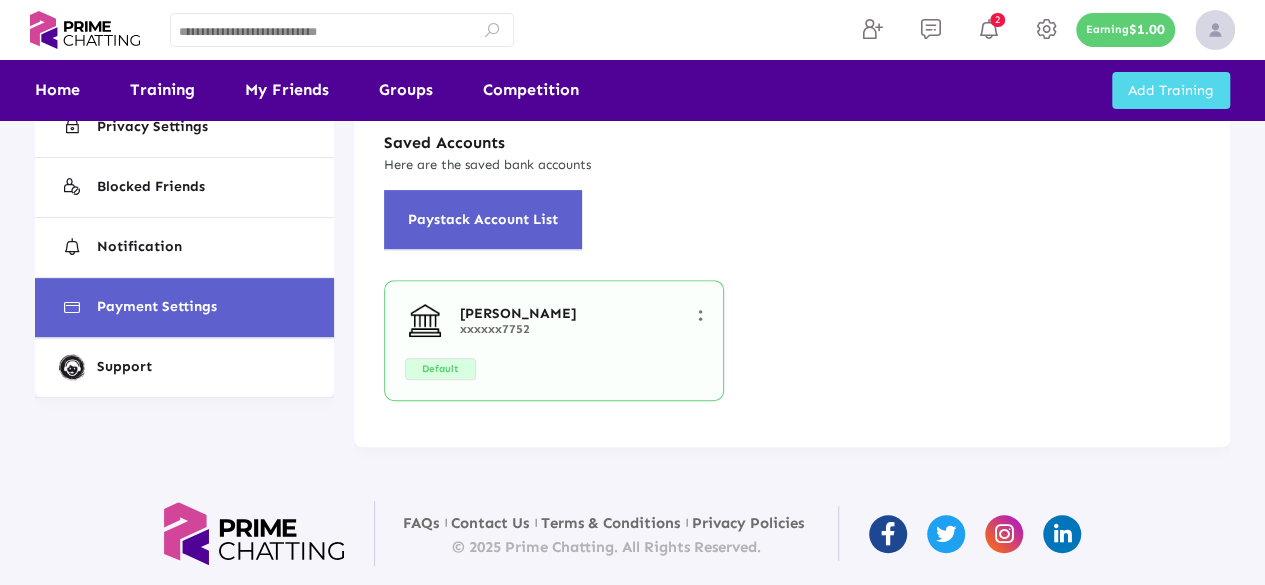click at bounding box center [700, 315] 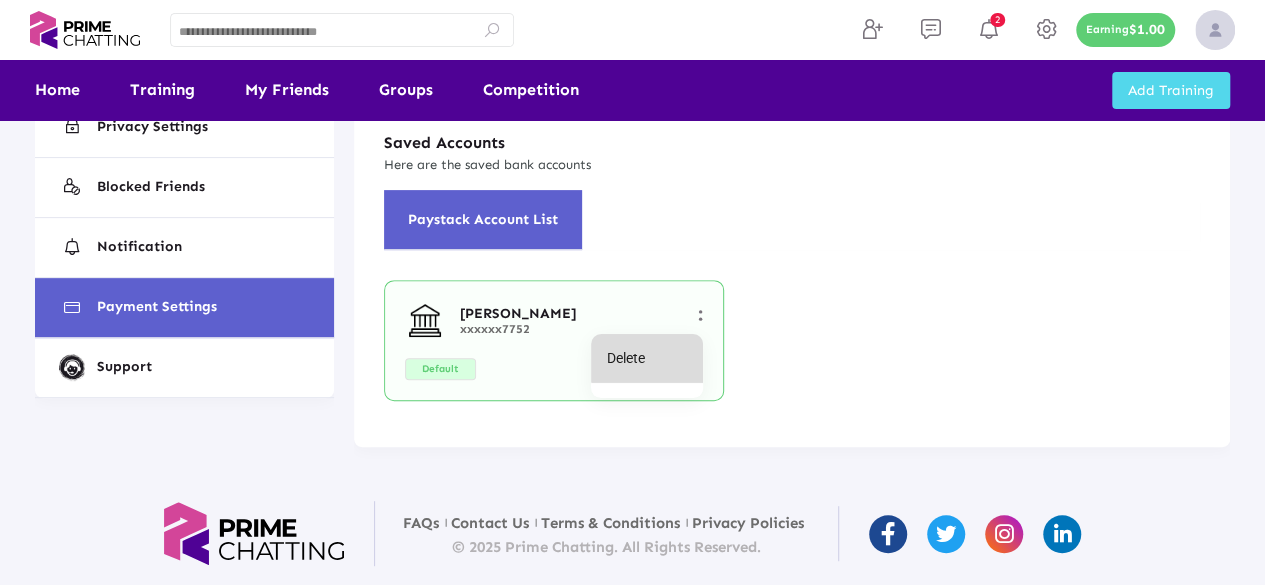 click on "Delete" at bounding box center (647, 358) 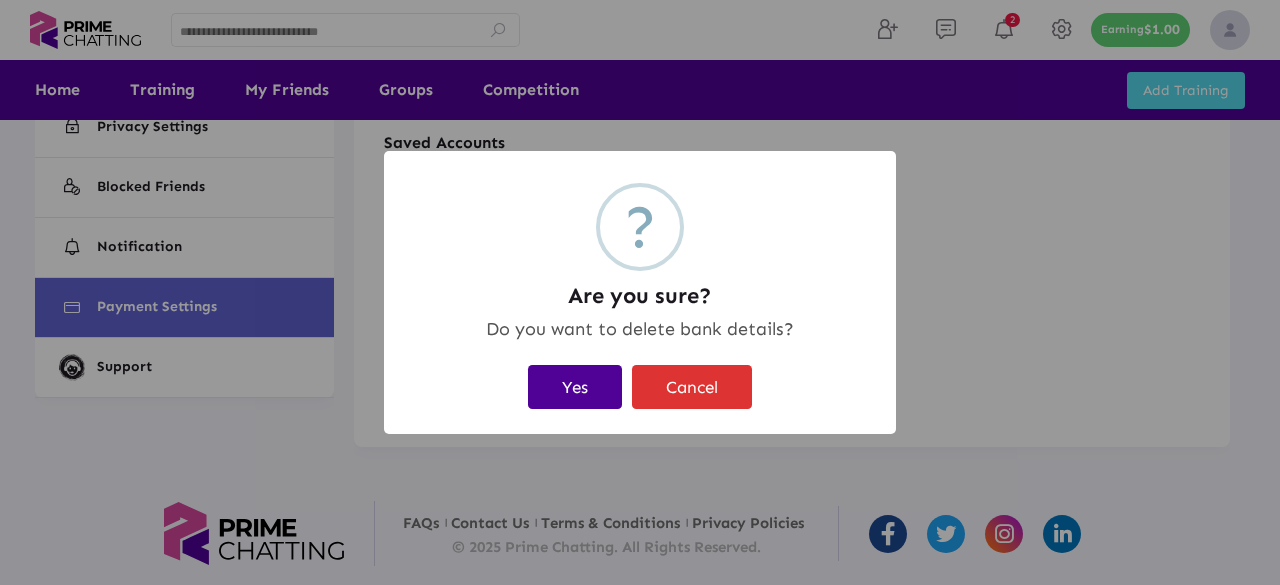 click on "Yes" at bounding box center [575, 386] 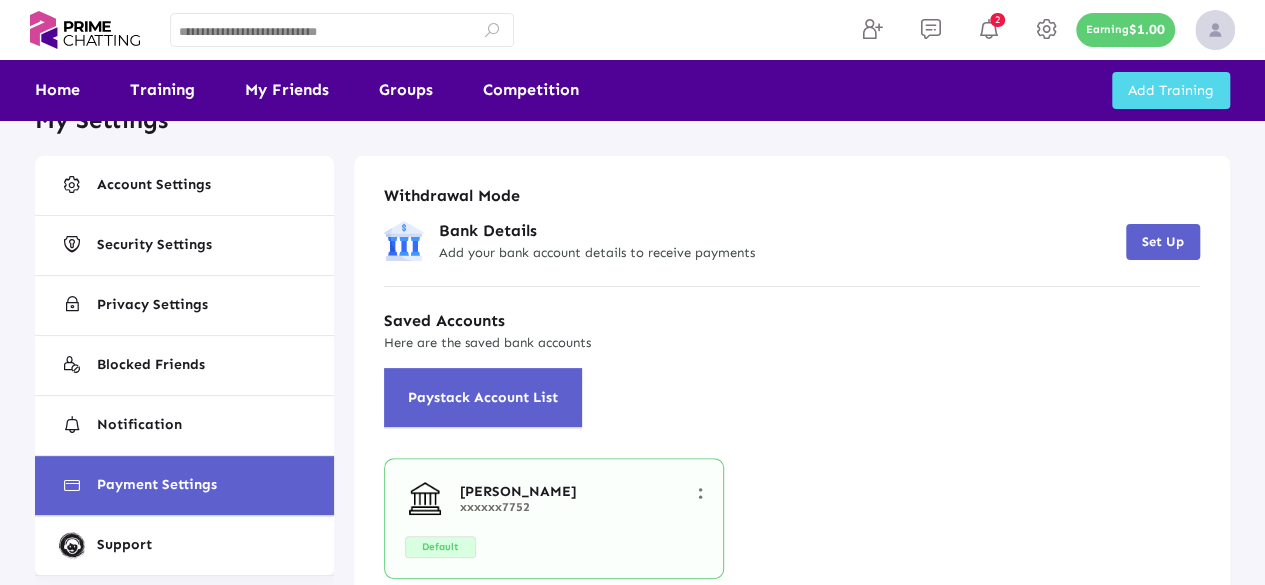 scroll, scrollTop: 0, scrollLeft: 0, axis: both 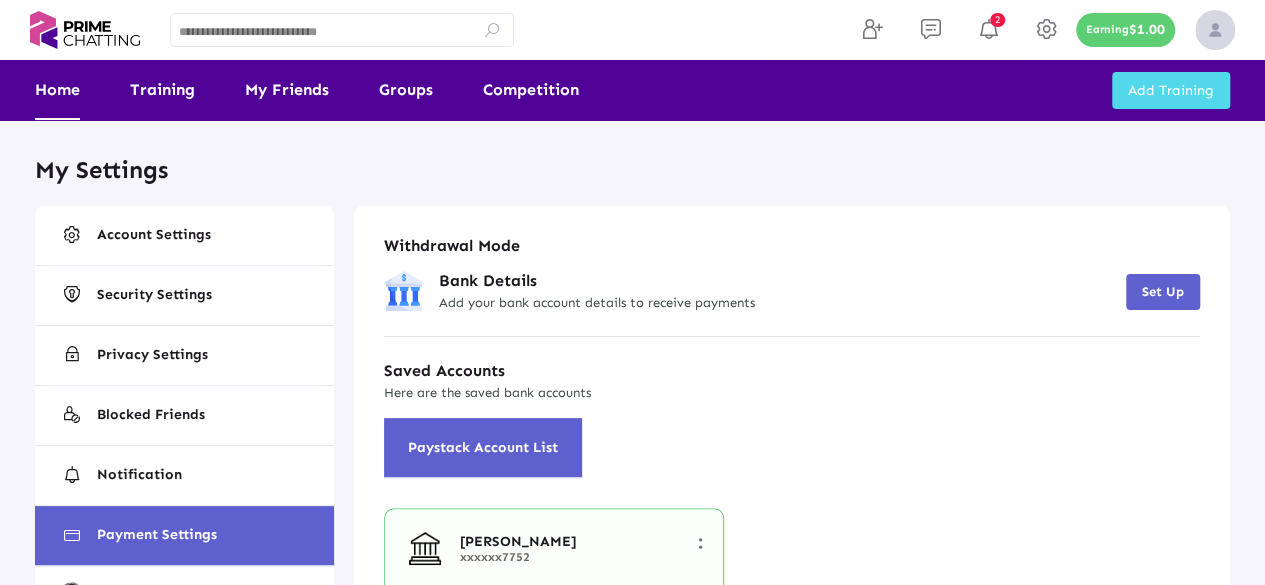 click on "Home" at bounding box center (57, 90) 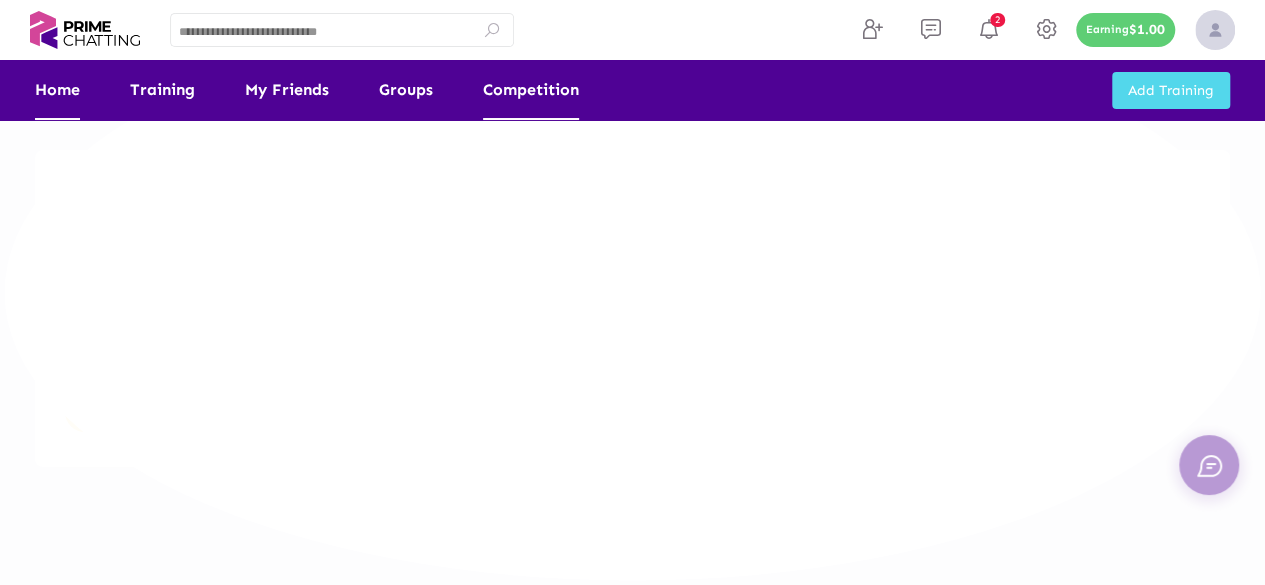 click on "Competition" at bounding box center [531, 90] 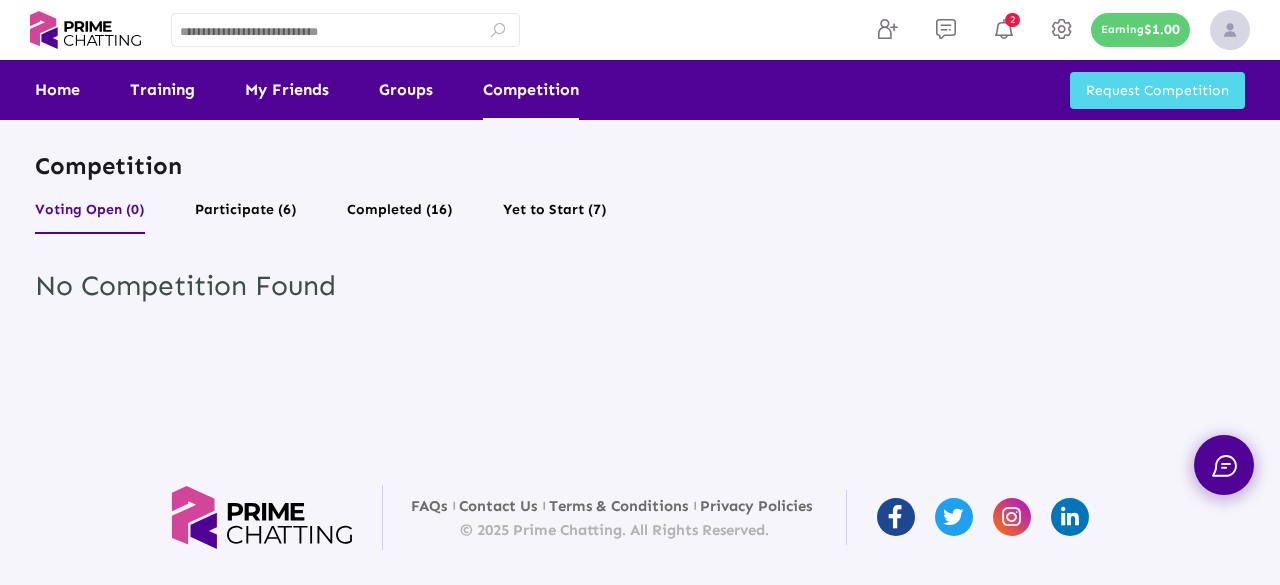 click on "Participate (6)" 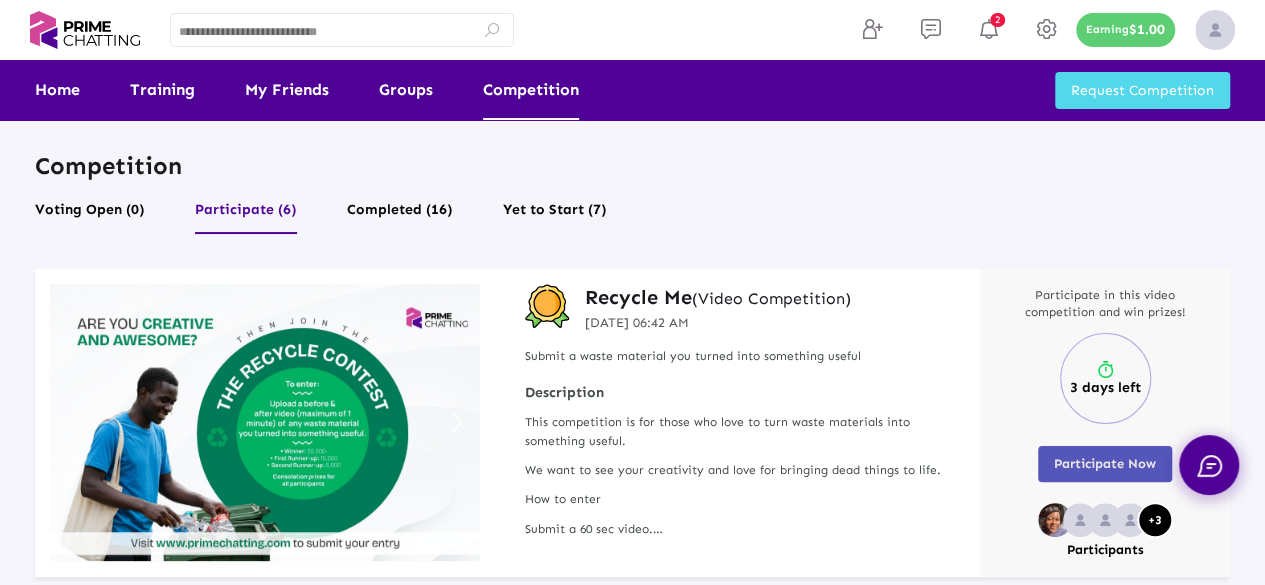 click on "Participate Now" 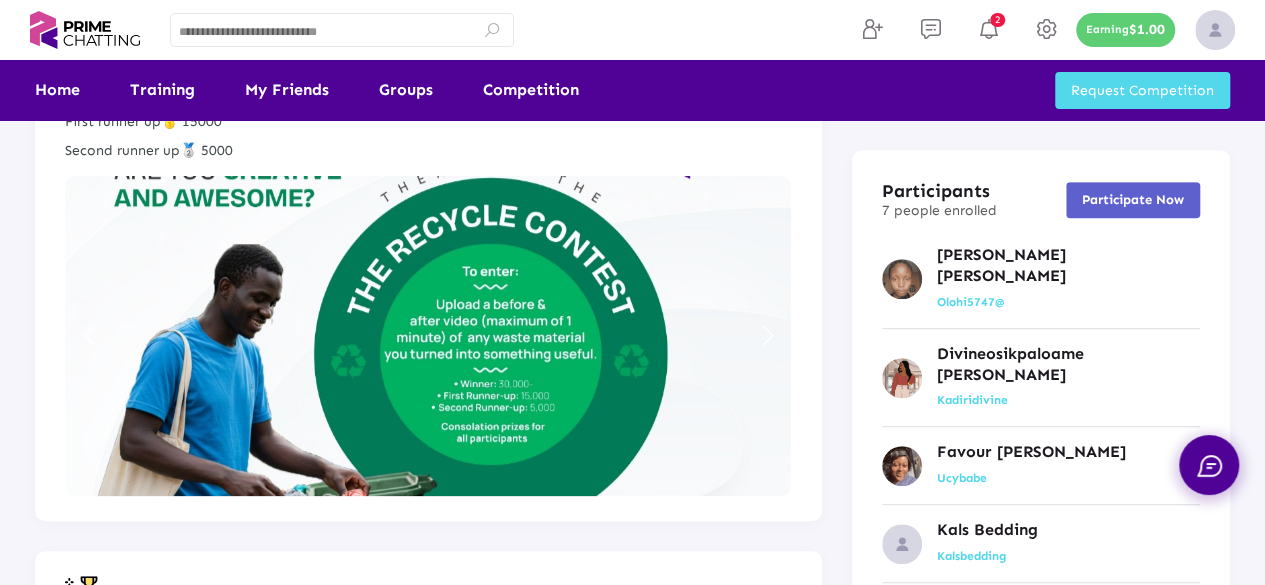 scroll, scrollTop: 352, scrollLeft: 0, axis: vertical 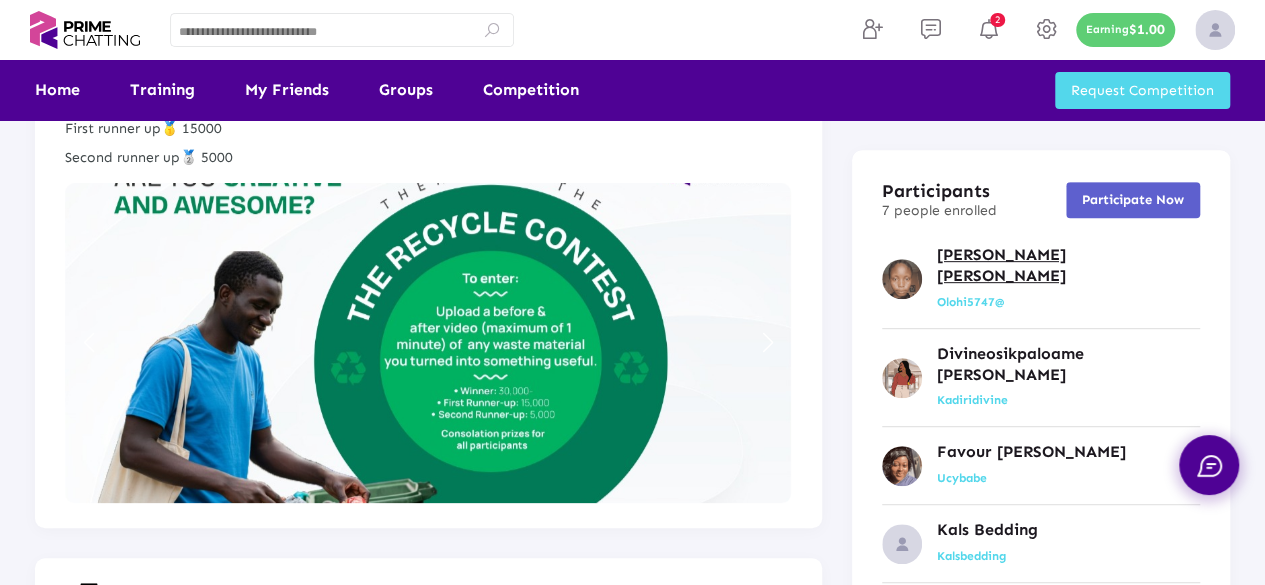 click on "Mary Olohi odeh" 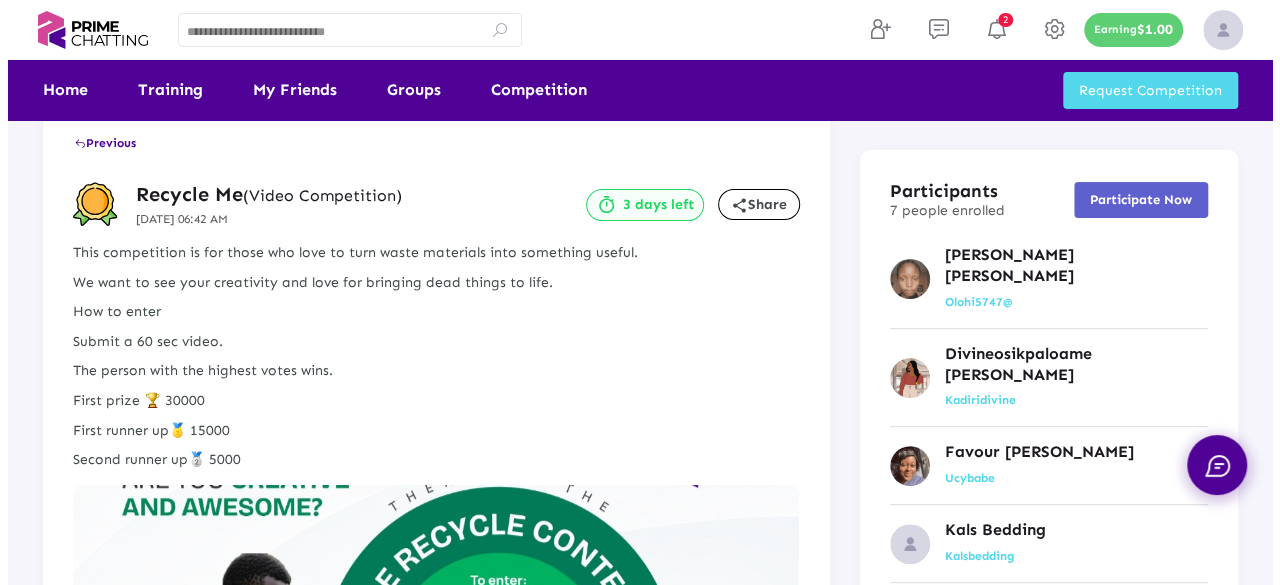 scroll, scrollTop: 0, scrollLeft: 0, axis: both 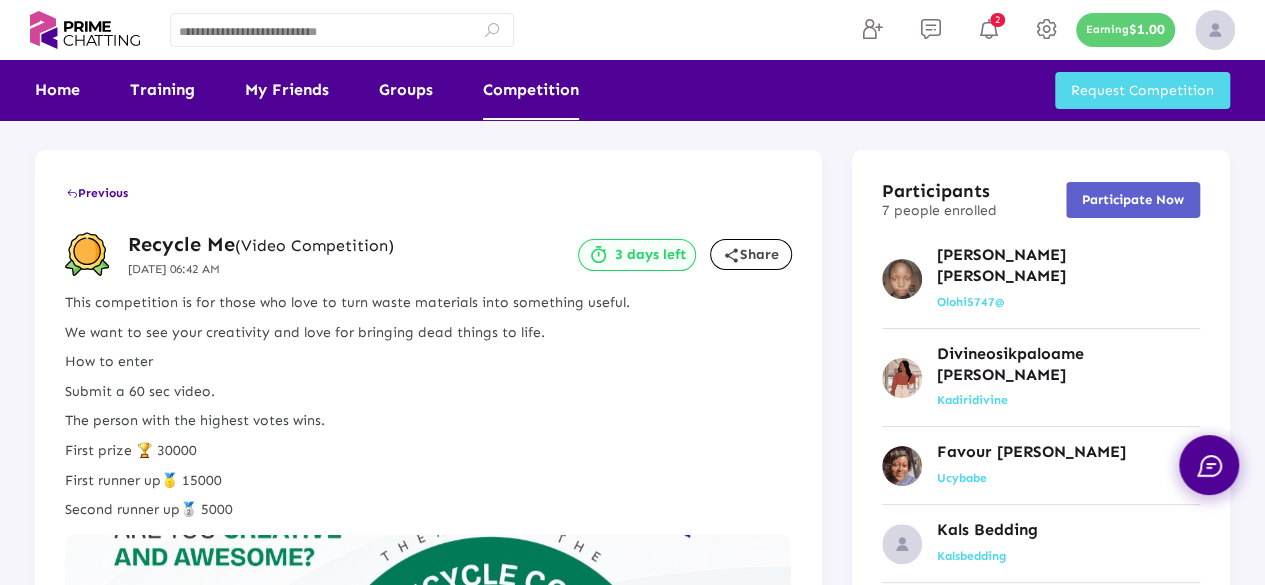 click on "Competition" at bounding box center (531, 90) 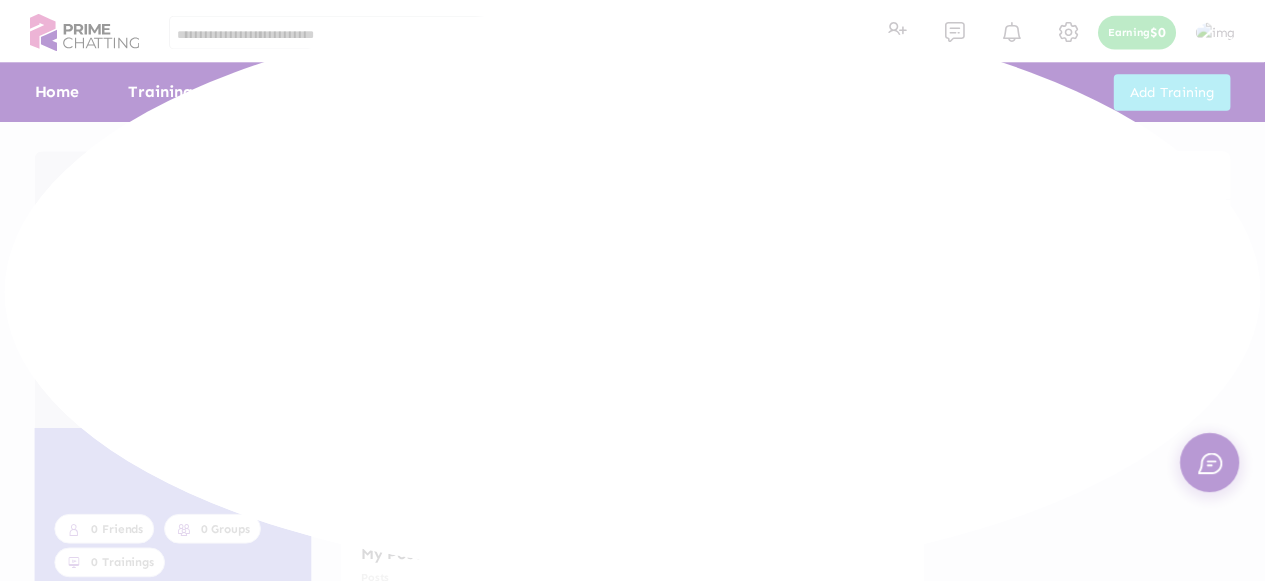 scroll, scrollTop: 0, scrollLeft: 0, axis: both 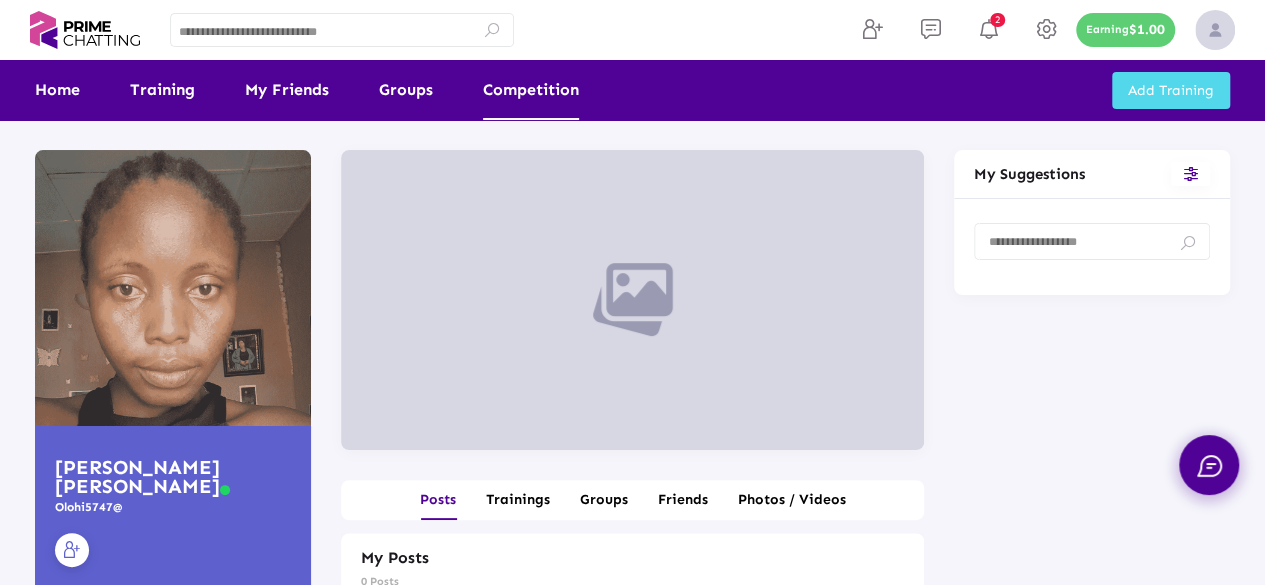 click on "Competition" at bounding box center [531, 90] 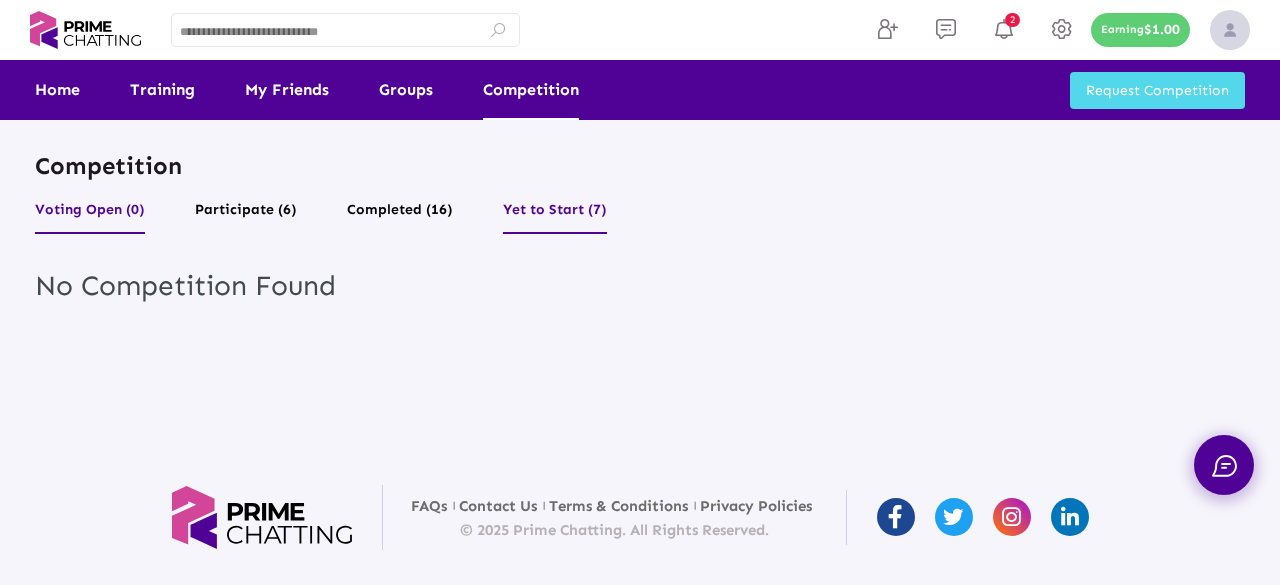 click on "Yet to Start (7)" 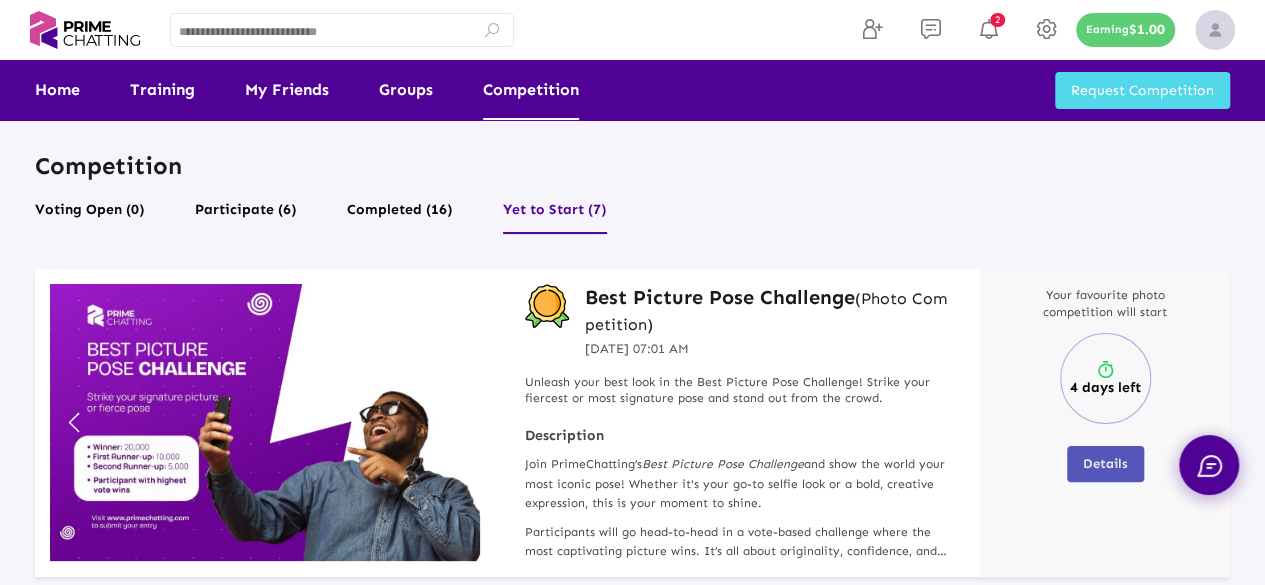 click on "Details" 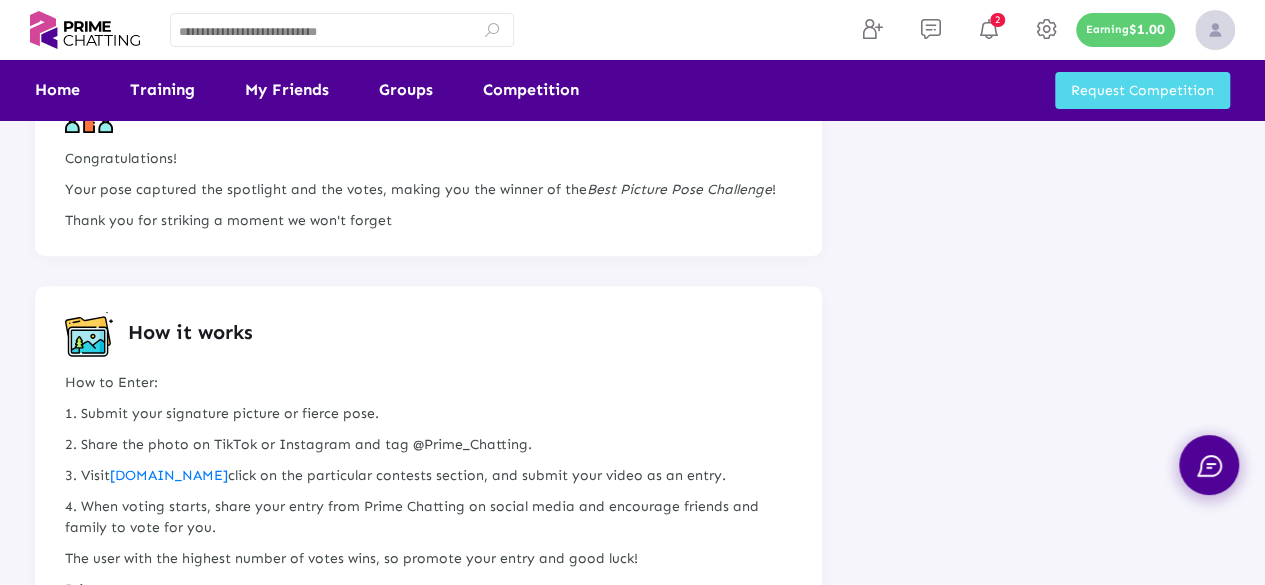 scroll, scrollTop: 743, scrollLeft: 0, axis: vertical 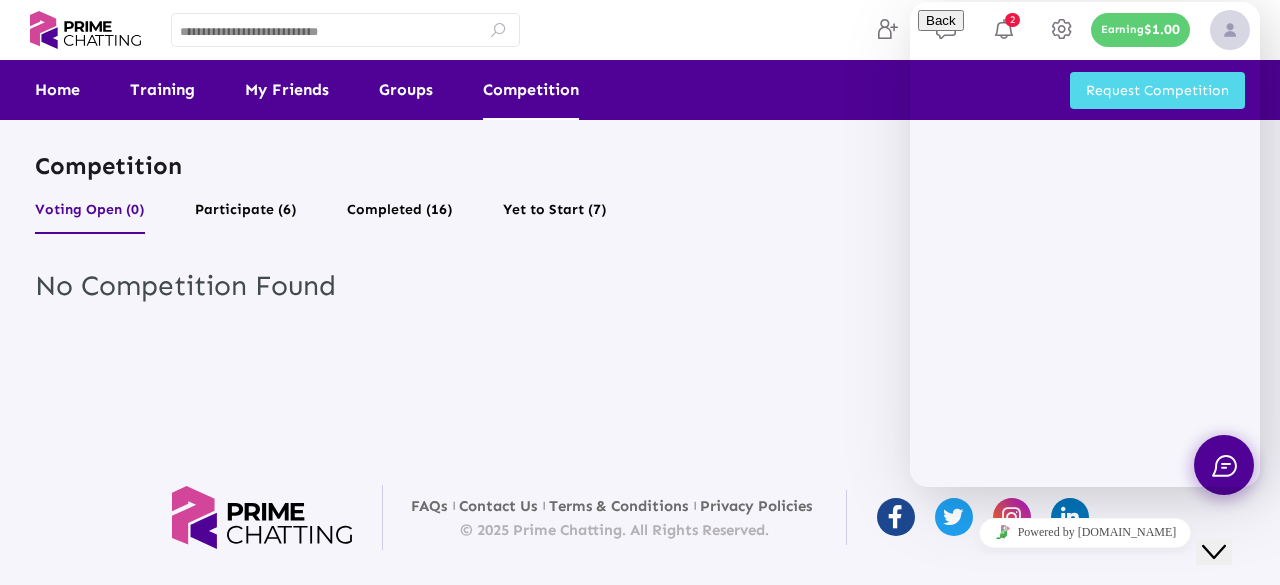 click on "Close Chat This icon closes the chat window." 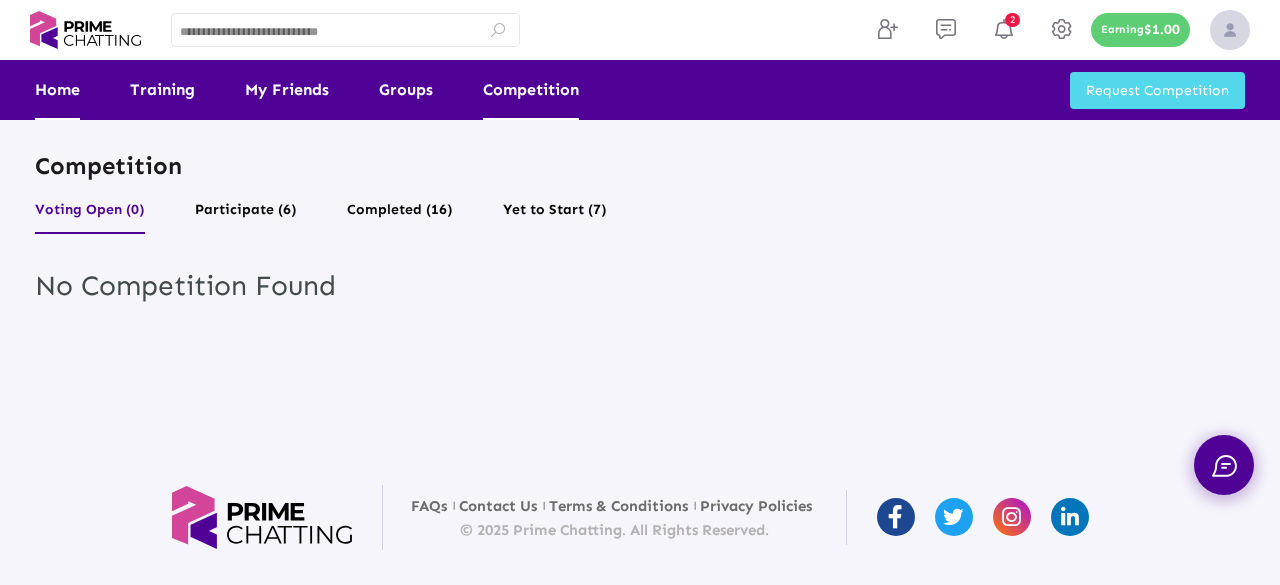 click on "Home" at bounding box center [57, 90] 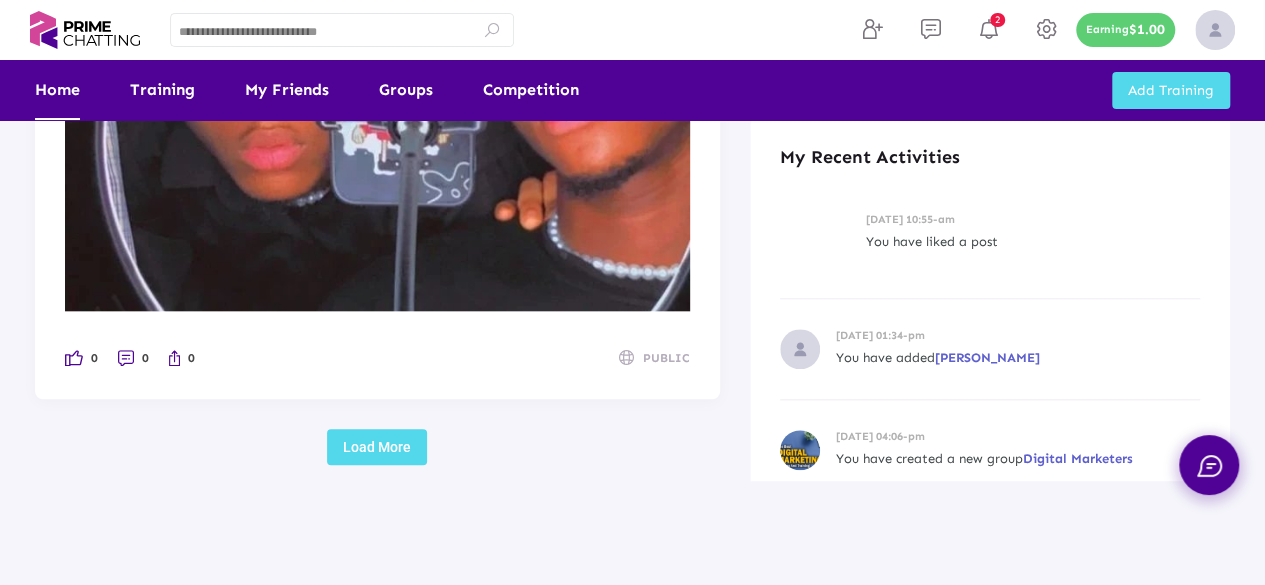 scroll, scrollTop: 4729, scrollLeft: 0, axis: vertical 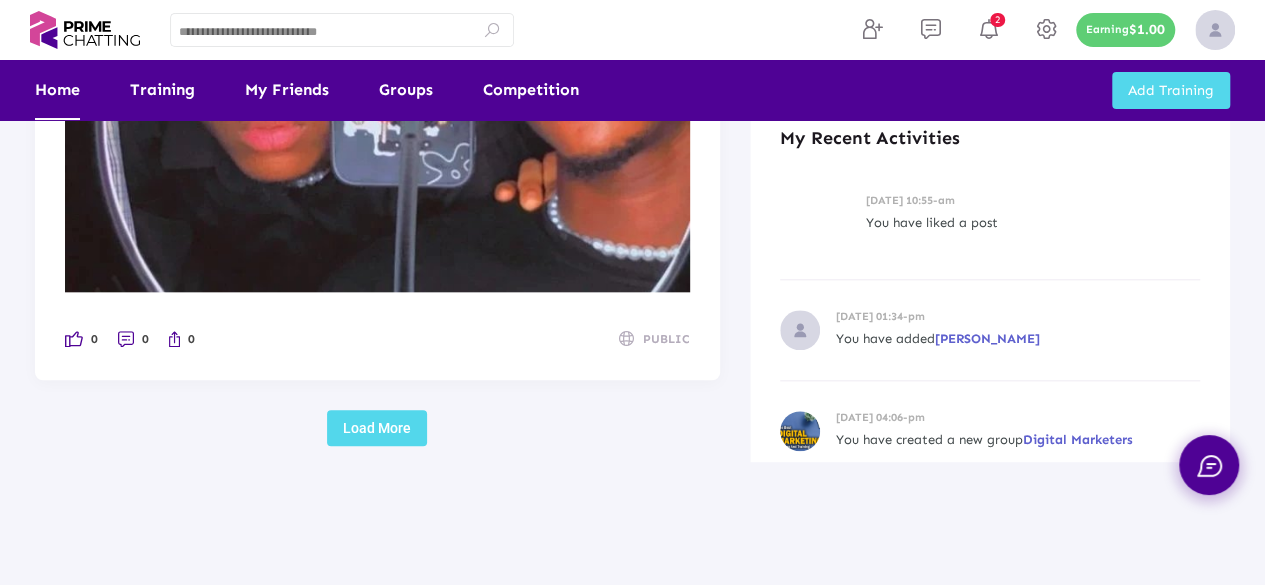click on "Load More" 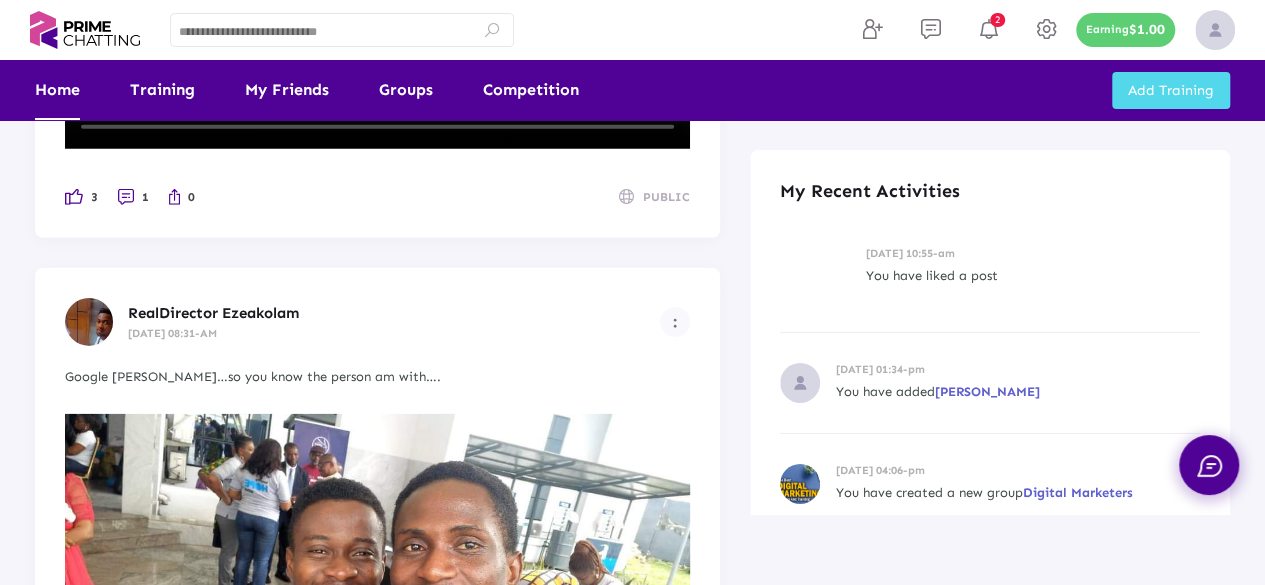 scroll, scrollTop: 6753, scrollLeft: 0, axis: vertical 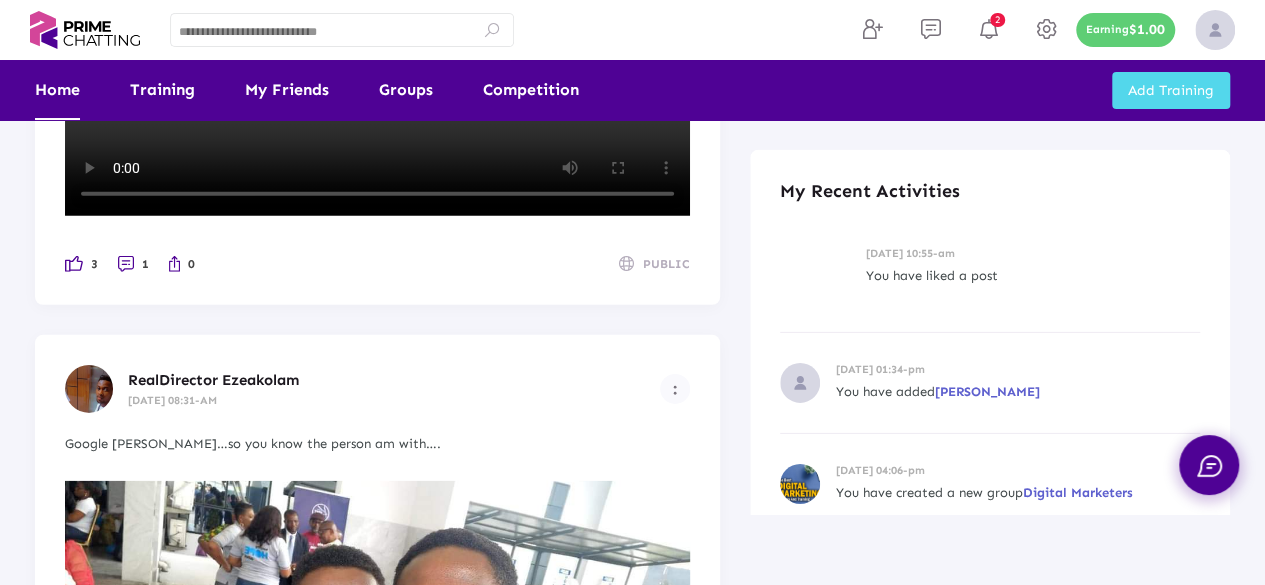 click on "RealDirector Ezeakolam  [DATE] 08:31-AM" at bounding box center [377, 389] 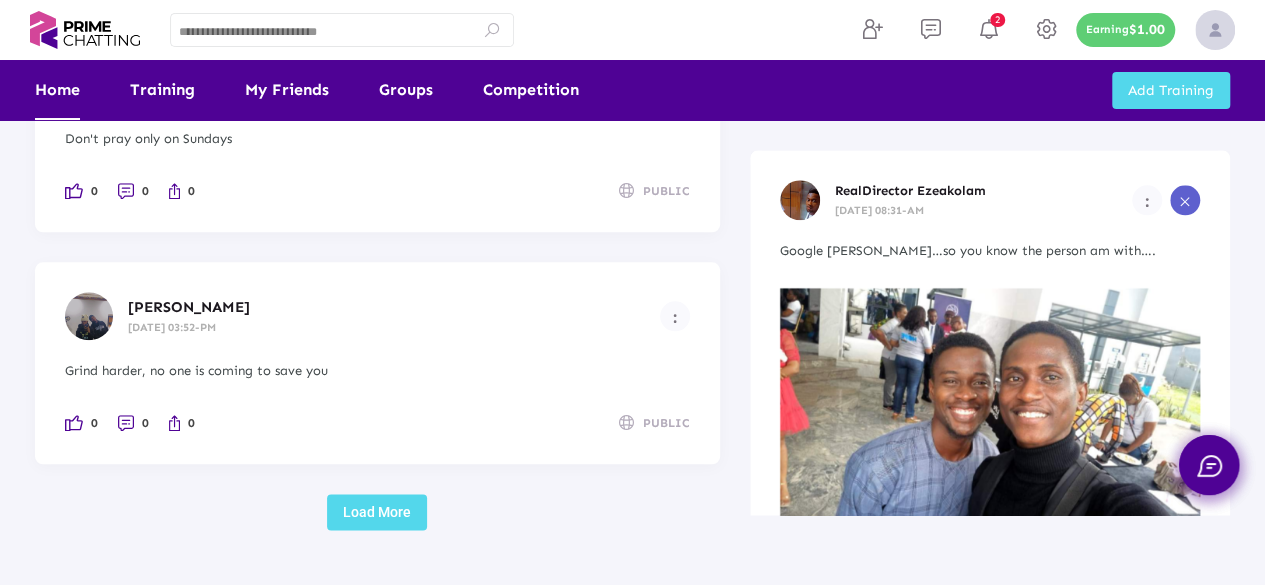 scroll, scrollTop: 8608, scrollLeft: 0, axis: vertical 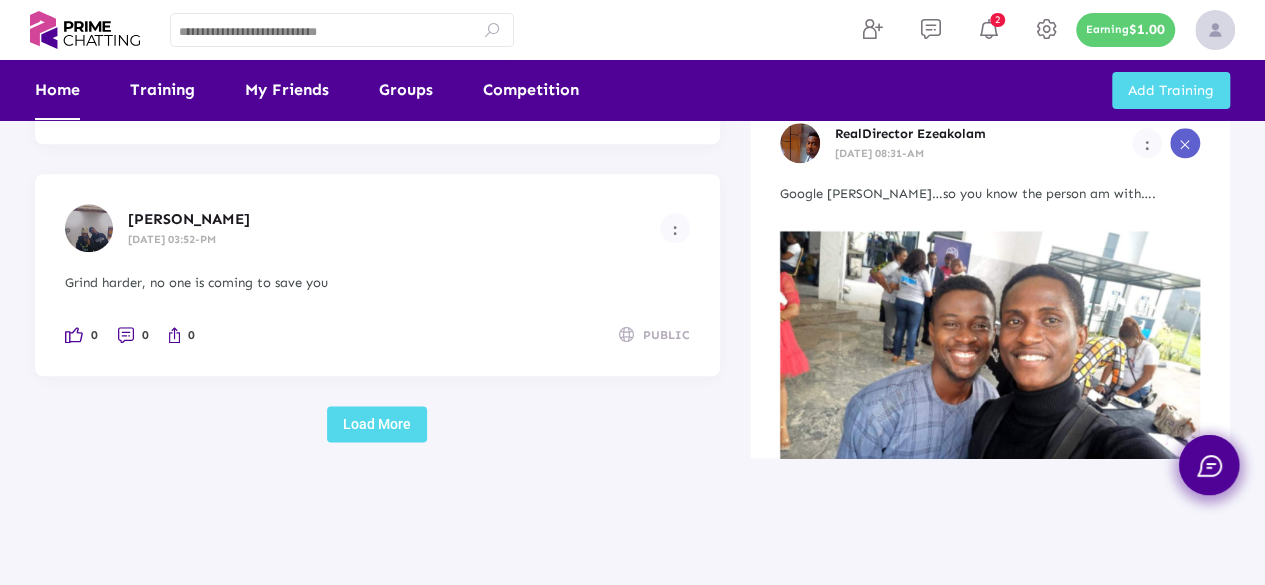 click on "Load More" 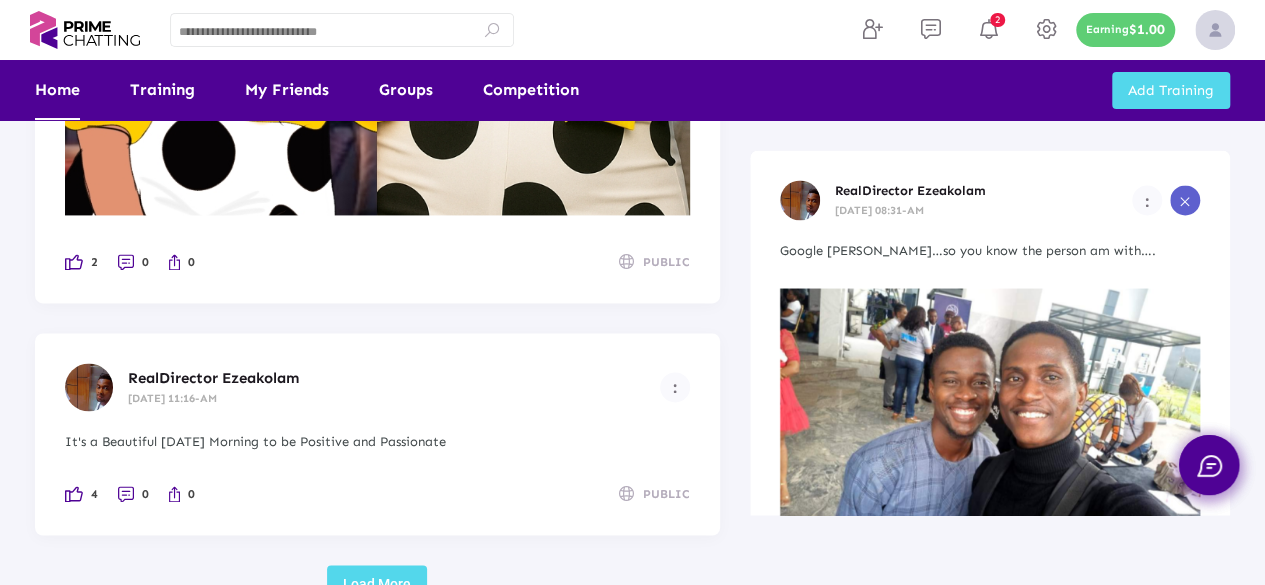 scroll, scrollTop: 12757, scrollLeft: 0, axis: vertical 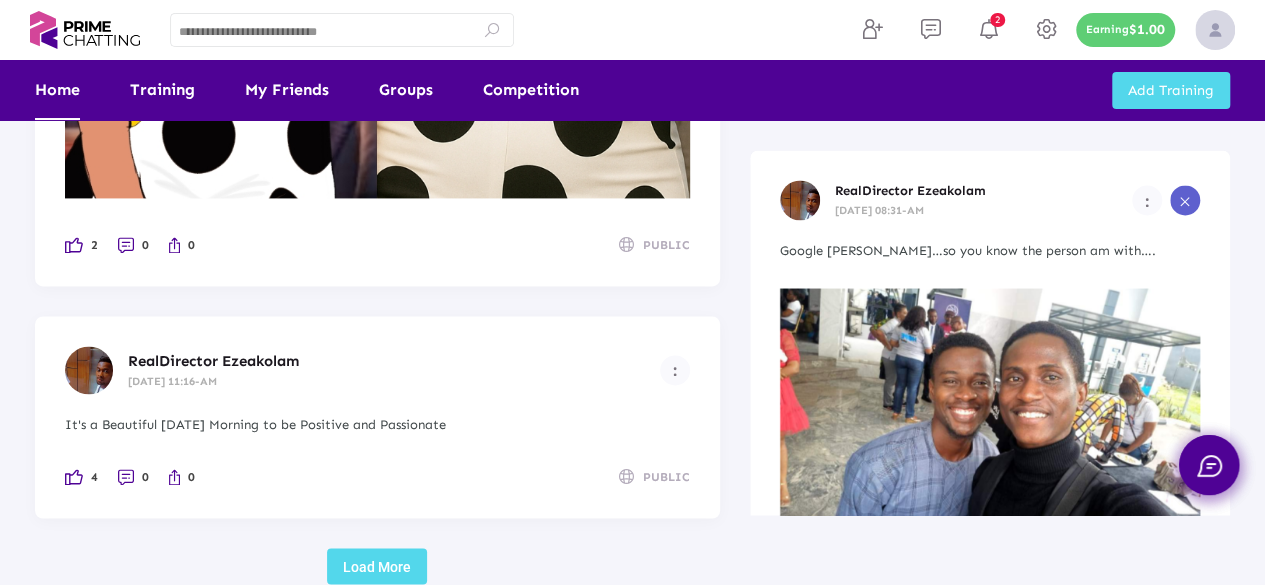 click on "Load More" 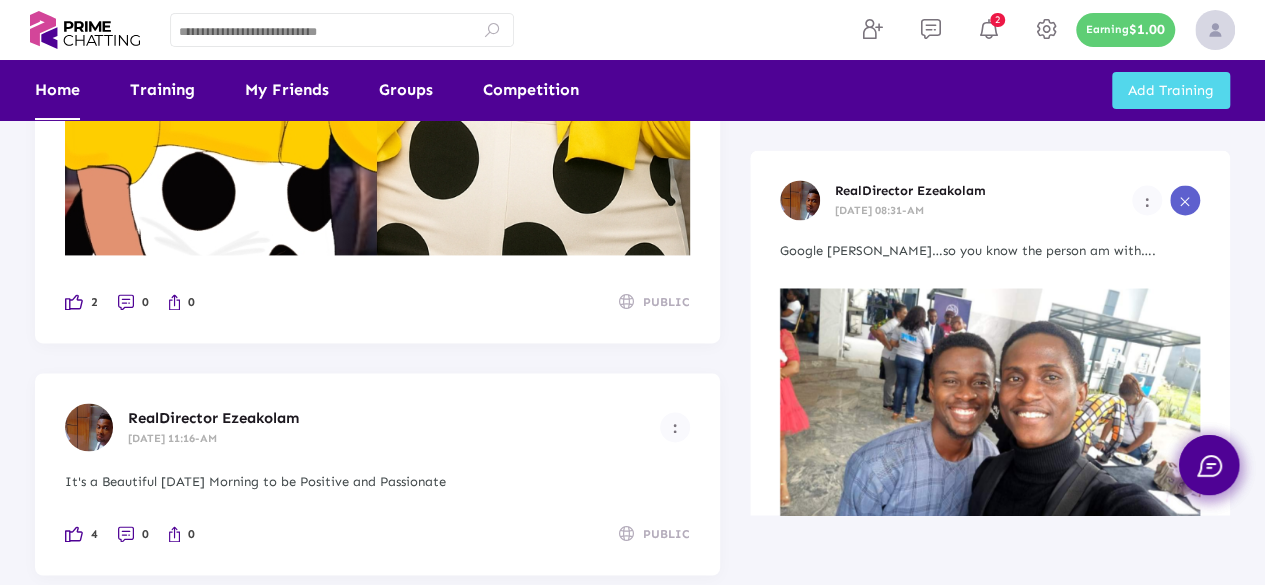 scroll, scrollTop: 12677, scrollLeft: 0, axis: vertical 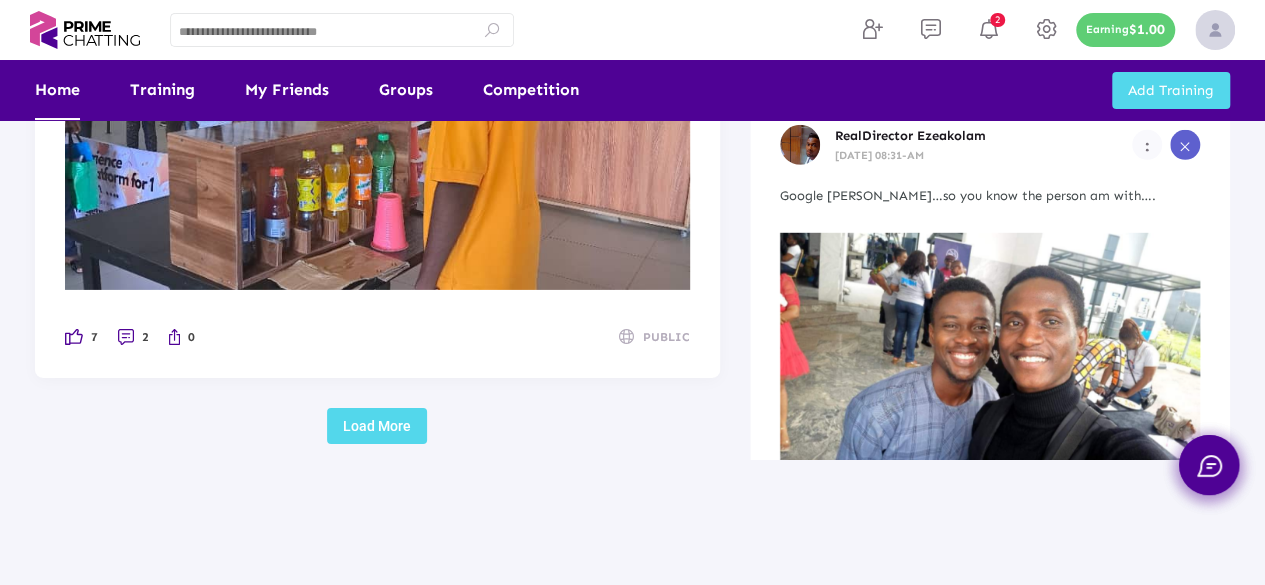 click on "Load More" 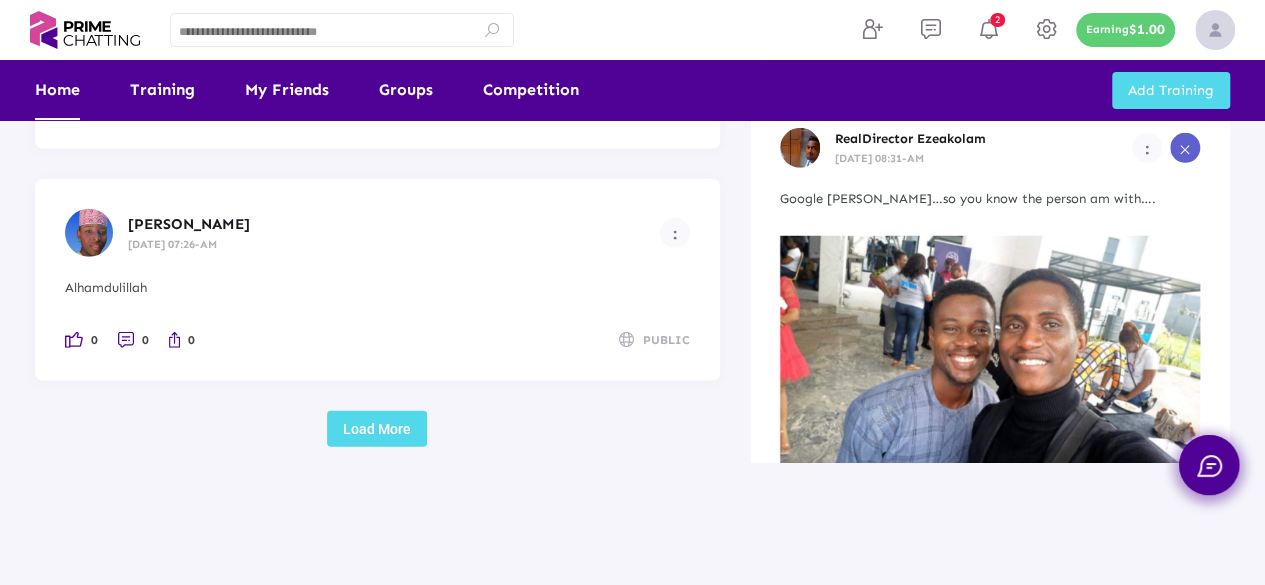 scroll, scrollTop: 21775, scrollLeft: 0, axis: vertical 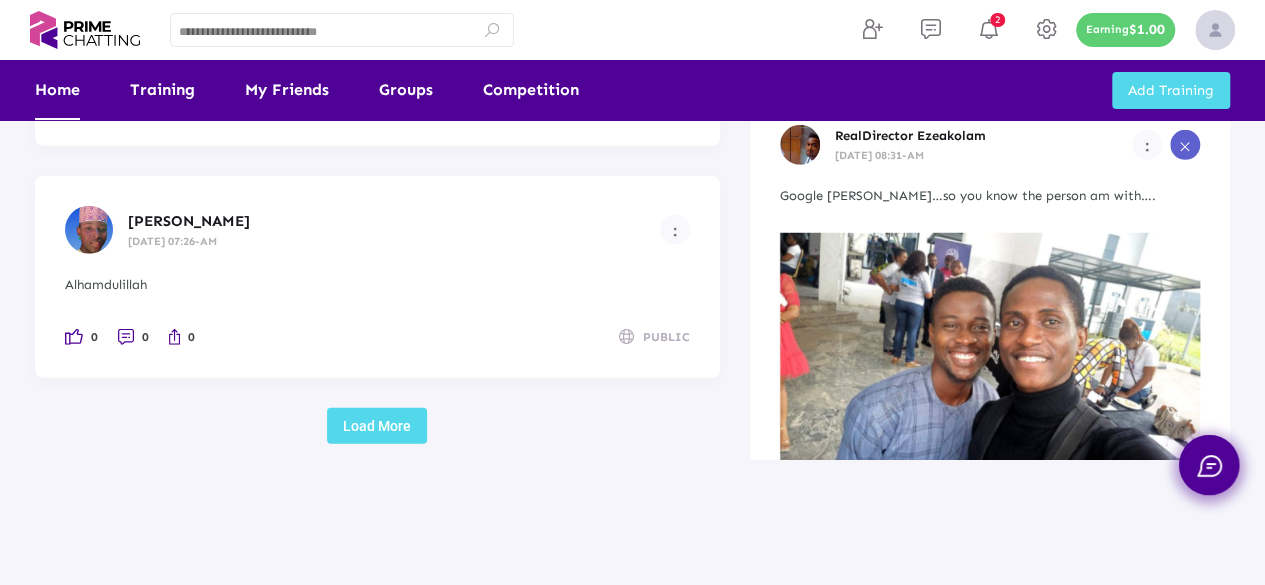 click on "Load More" 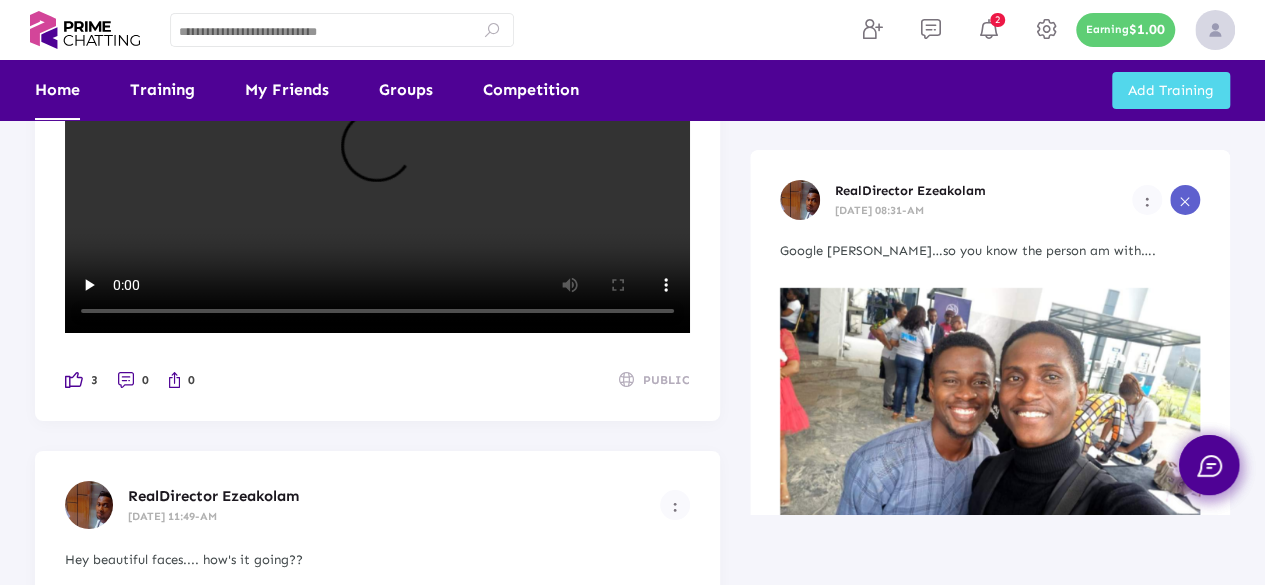 scroll, scrollTop: 26414, scrollLeft: 0, axis: vertical 